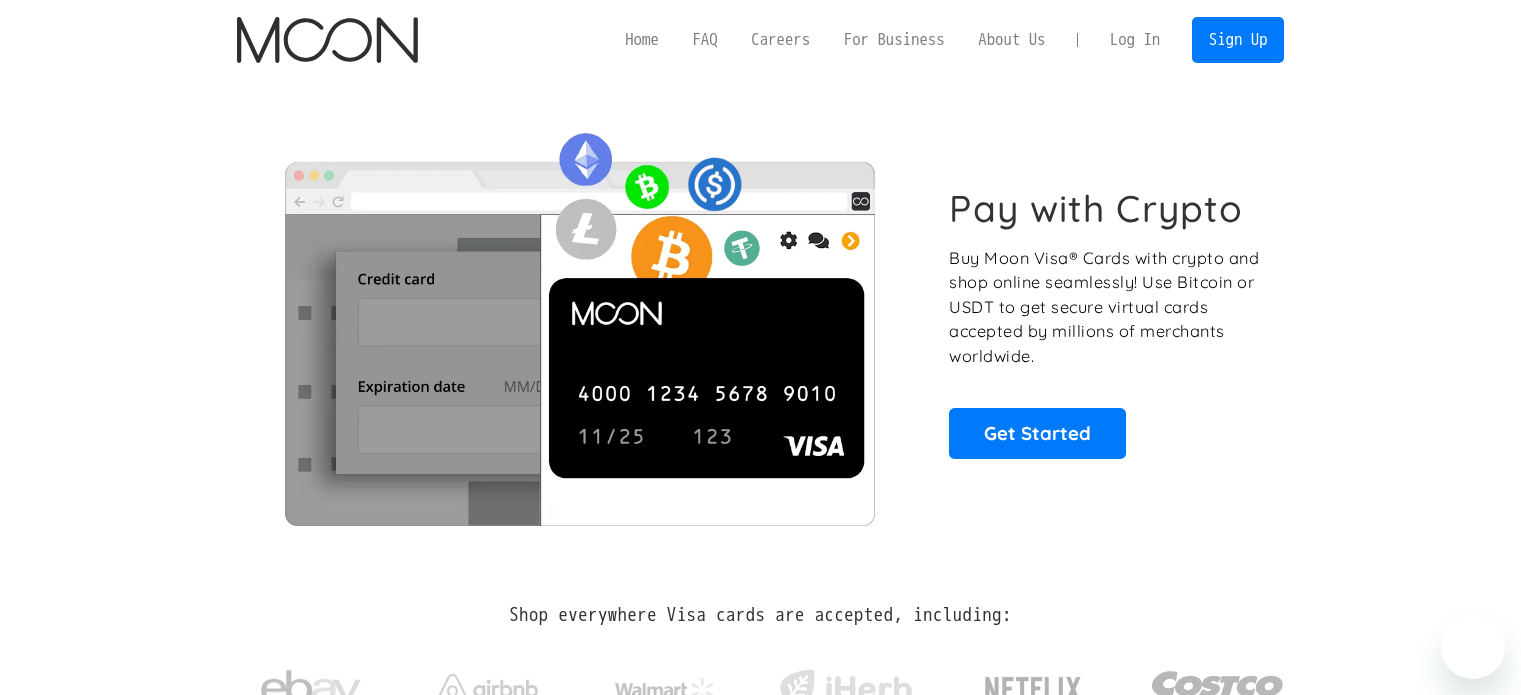 scroll, scrollTop: 0, scrollLeft: 0, axis: both 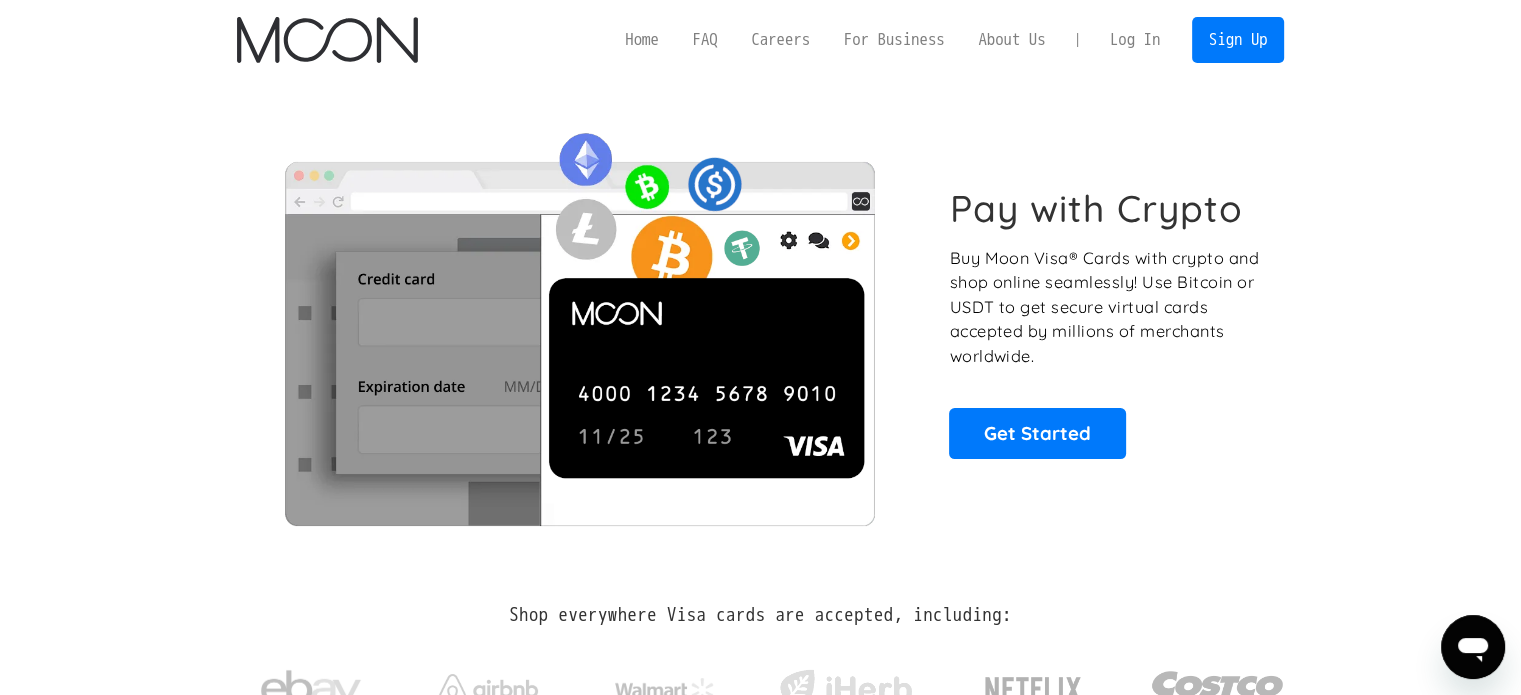click on "Log In" at bounding box center [1135, 40] 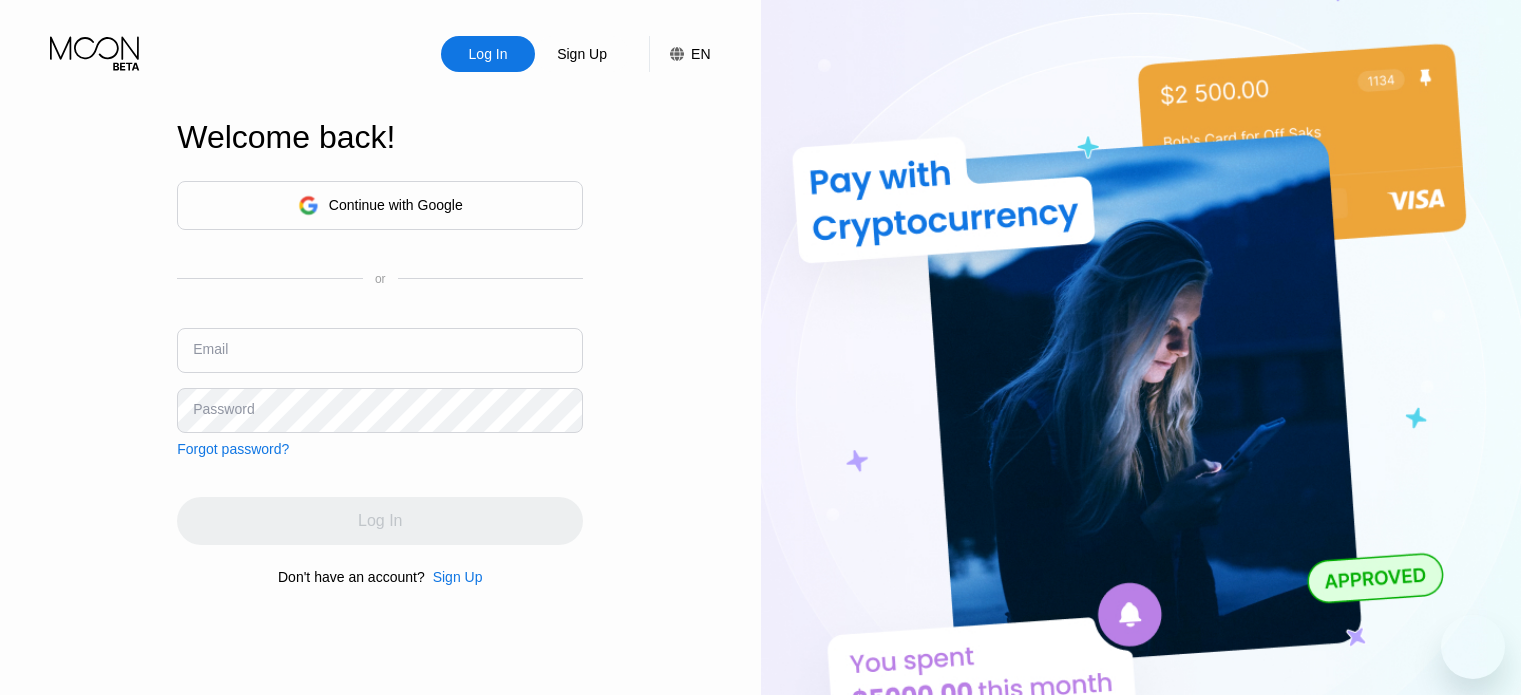 scroll, scrollTop: 0, scrollLeft: 0, axis: both 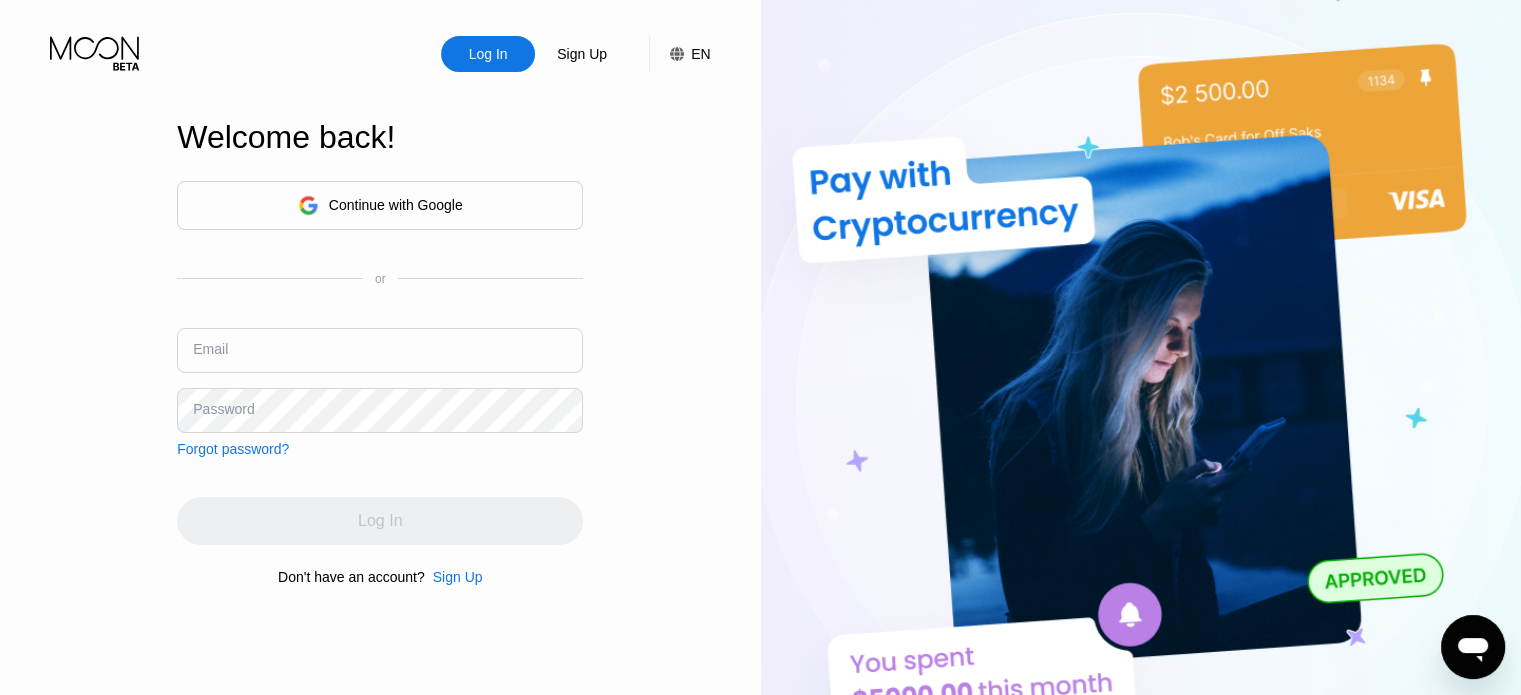 click at bounding box center (380, 350) 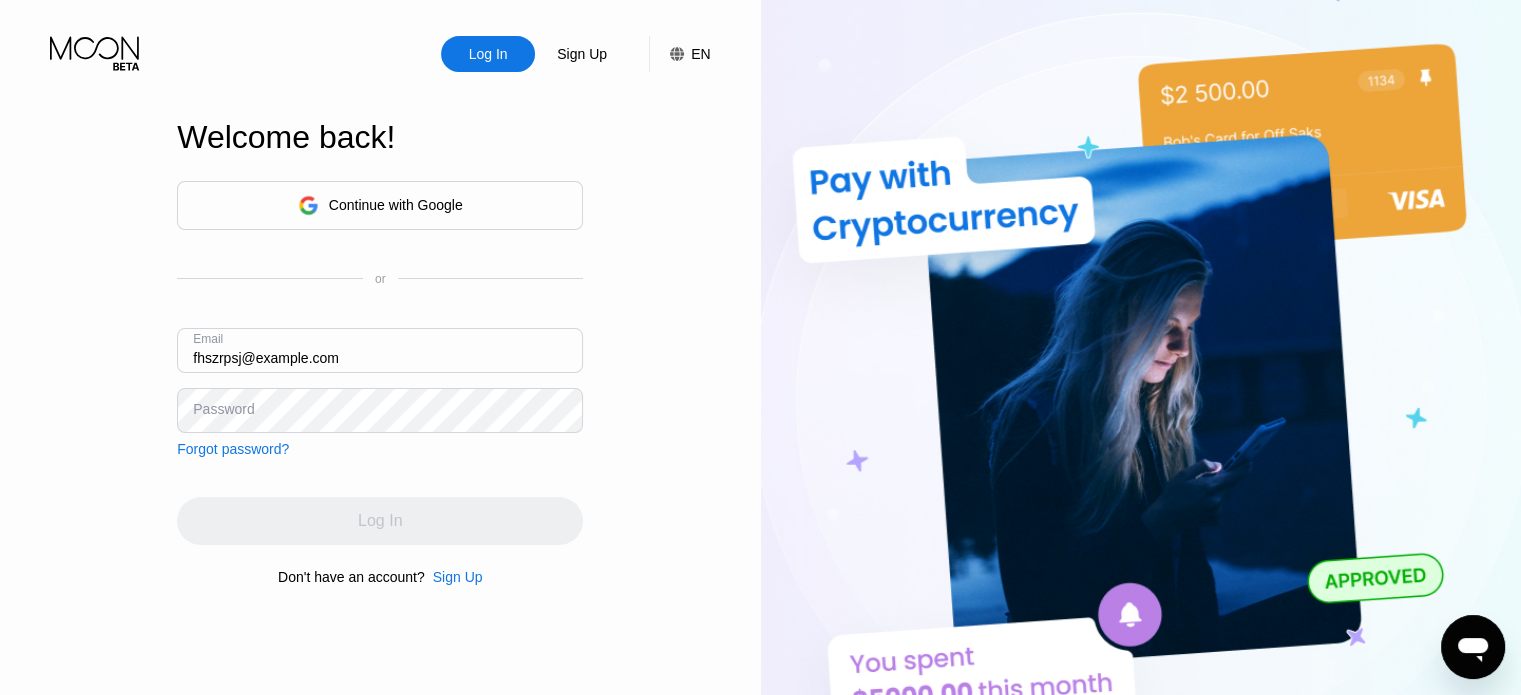 type on "EN Language English Save FAQ Visa Monthly Spend Limit $0.00 / $4,000.00 $0.00 Moon Credit [EMAIL] Home Settings Support Careers About Us Log out Privacy policy Terms Cards    New Card Active $0.00 My Moon X Visa® Card Activity Export Transaction Detail Card or Product Detail Date & Time Amount You have no transactions yet ©  2025  Moon LLC All Rights Reserved Company About Us Careers Contact Us Legal Terms of Service Privacy Policy Support FAQs Contact Us Products Sitemap Learn Company 󰅀 Legal 󰅀 Support 󰅀 Products 󰅀 Moon Visa® Cards are issued by our partner financial institutions, pursuant to a license from Visa. Back Purchase Digital Cards  All Card Products Visa Entertainment Apparel Travel Gaming Food Moon 1X Visa® Card Non-Reloadable, Private, No Fees Moon X Visa® Card Reloadable, Private Nike Famous Footwear Carter's MLB Shop Nintendo Guitar Center Nordstrom Ann Taylor GAP Google Play HULU Petco Uber Eats GameStop TJ Maxx Athleta Xbox [COUNTRY] *" 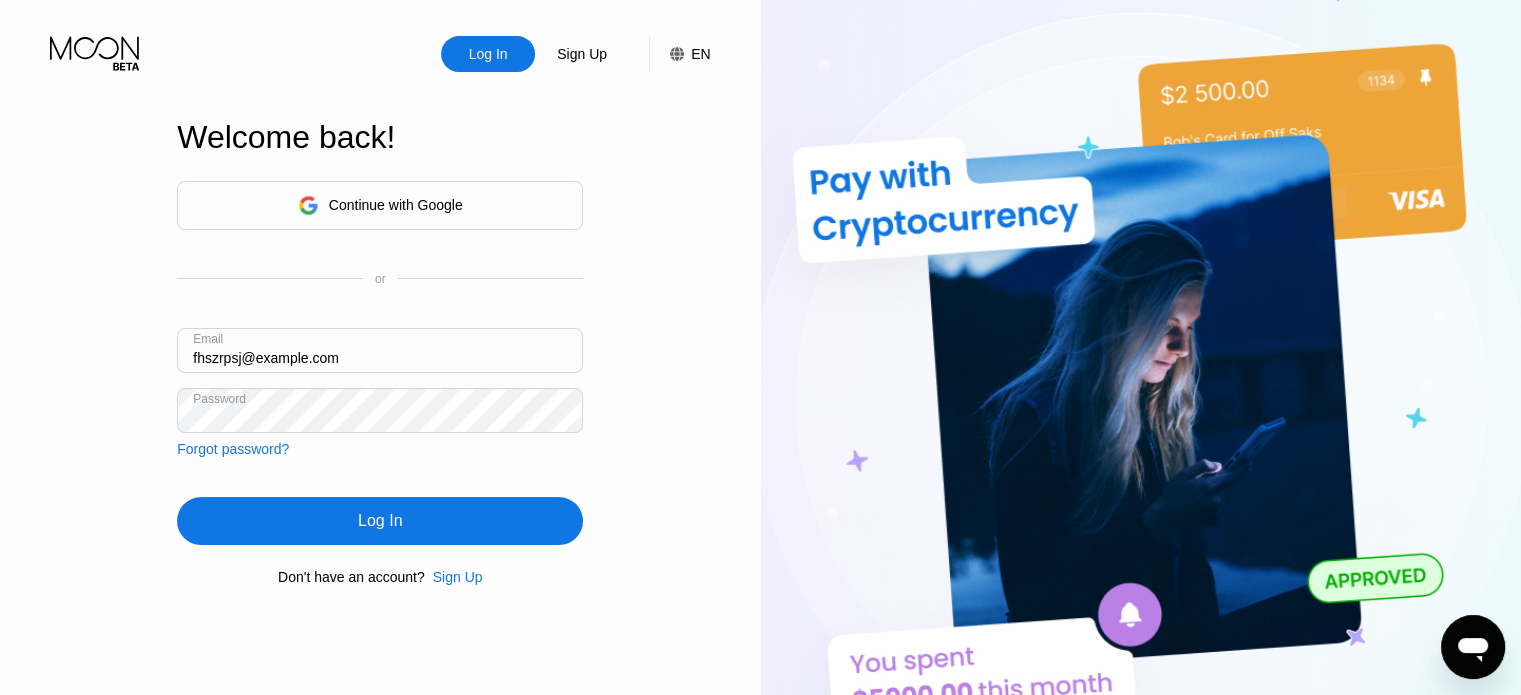 click on "Sign Up" at bounding box center (458, 577) 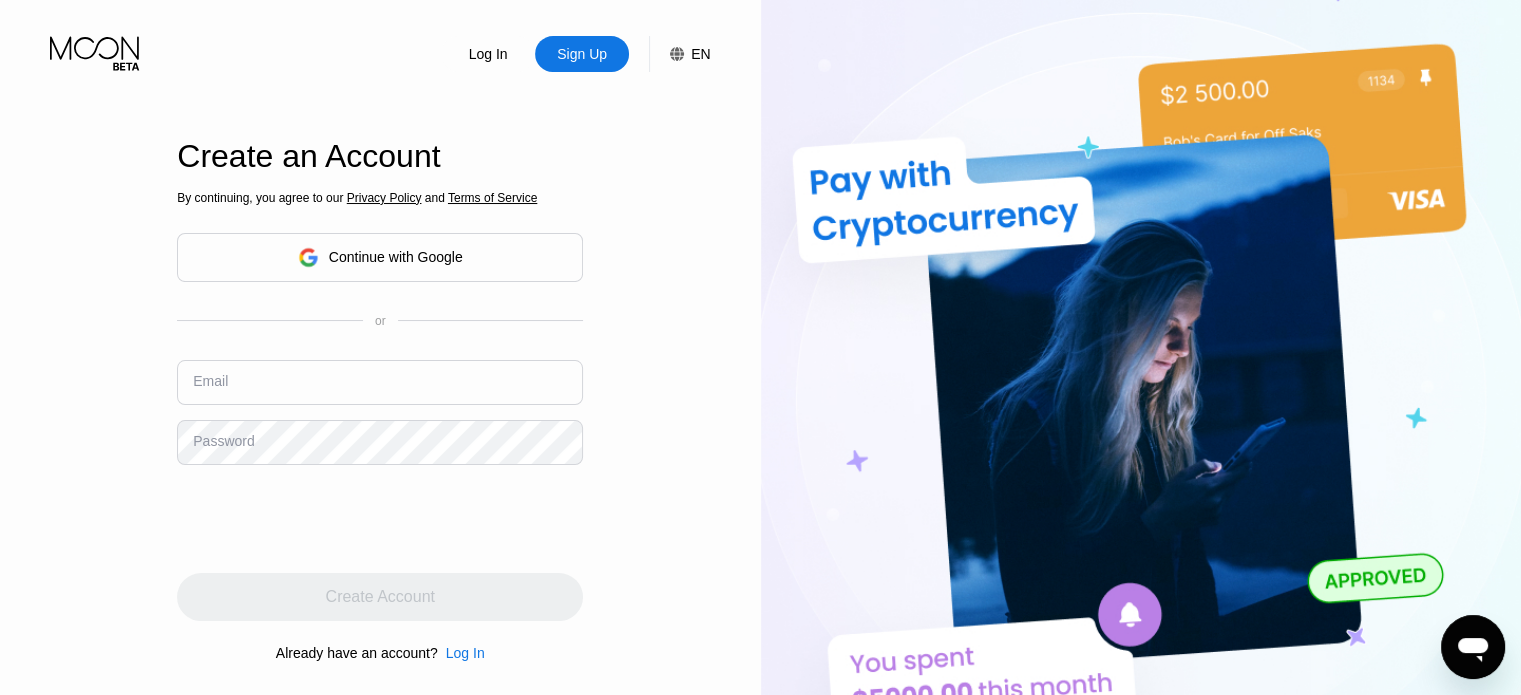 click on "By continuing, you agree to our   Privacy Policy   and   Terms of Service Continue with Google or Email Password Create Account Already have an account? Log In" at bounding box center (380, 425) 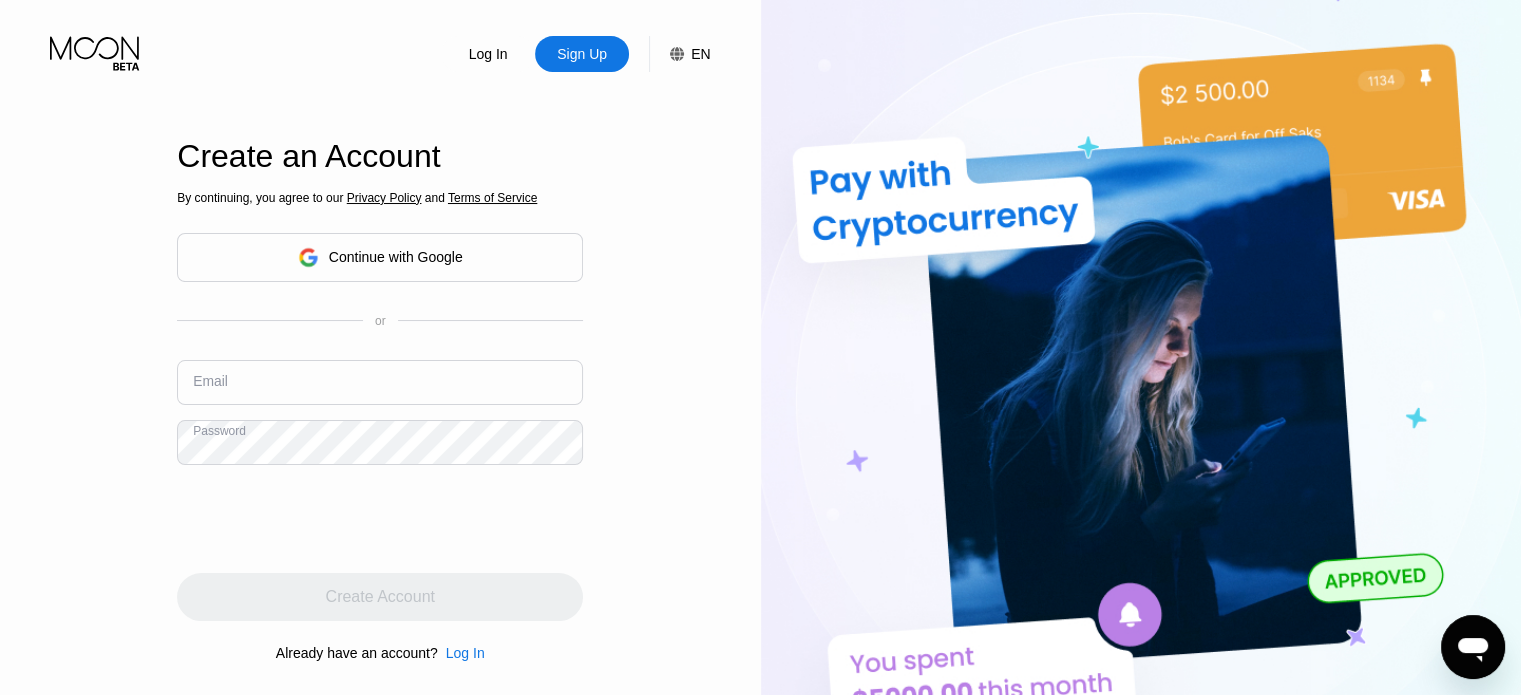 click at bounding box center [380, 382] 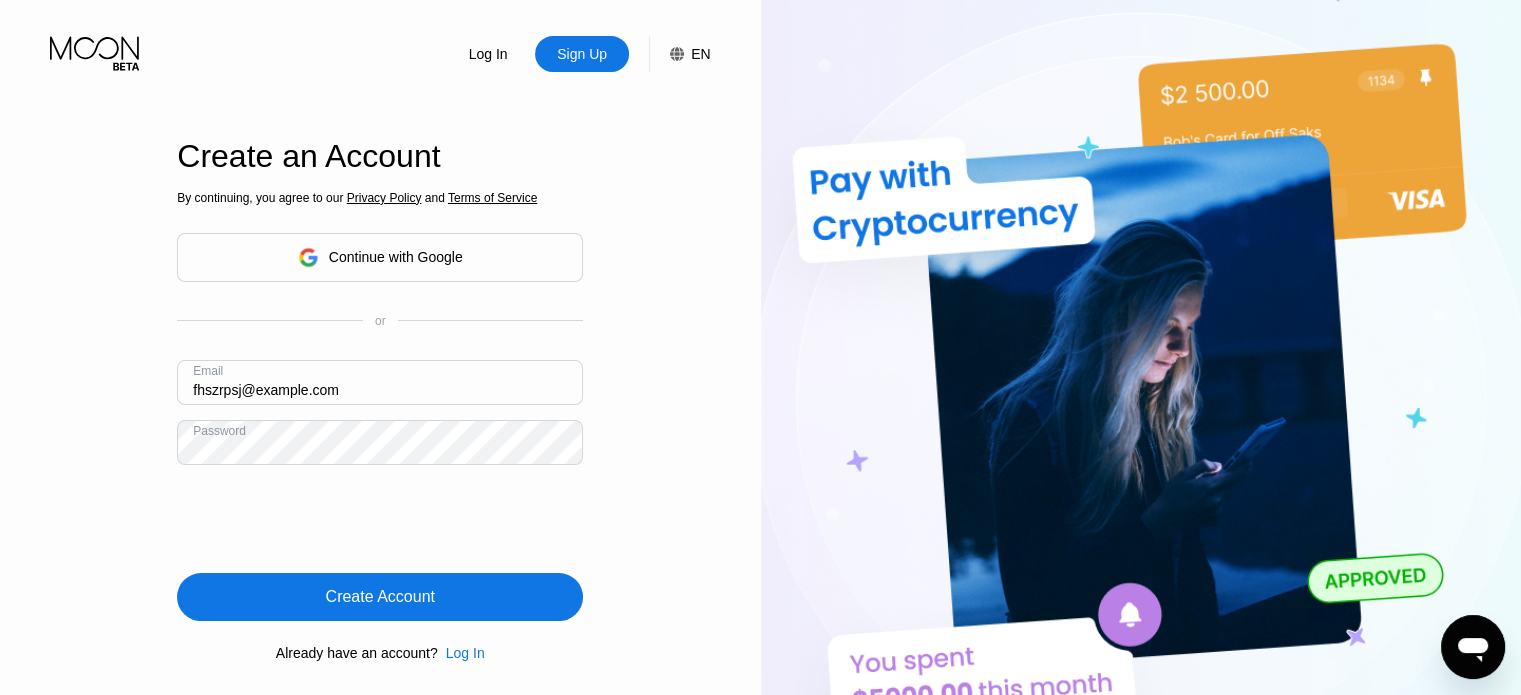type on "[EMAIL]" 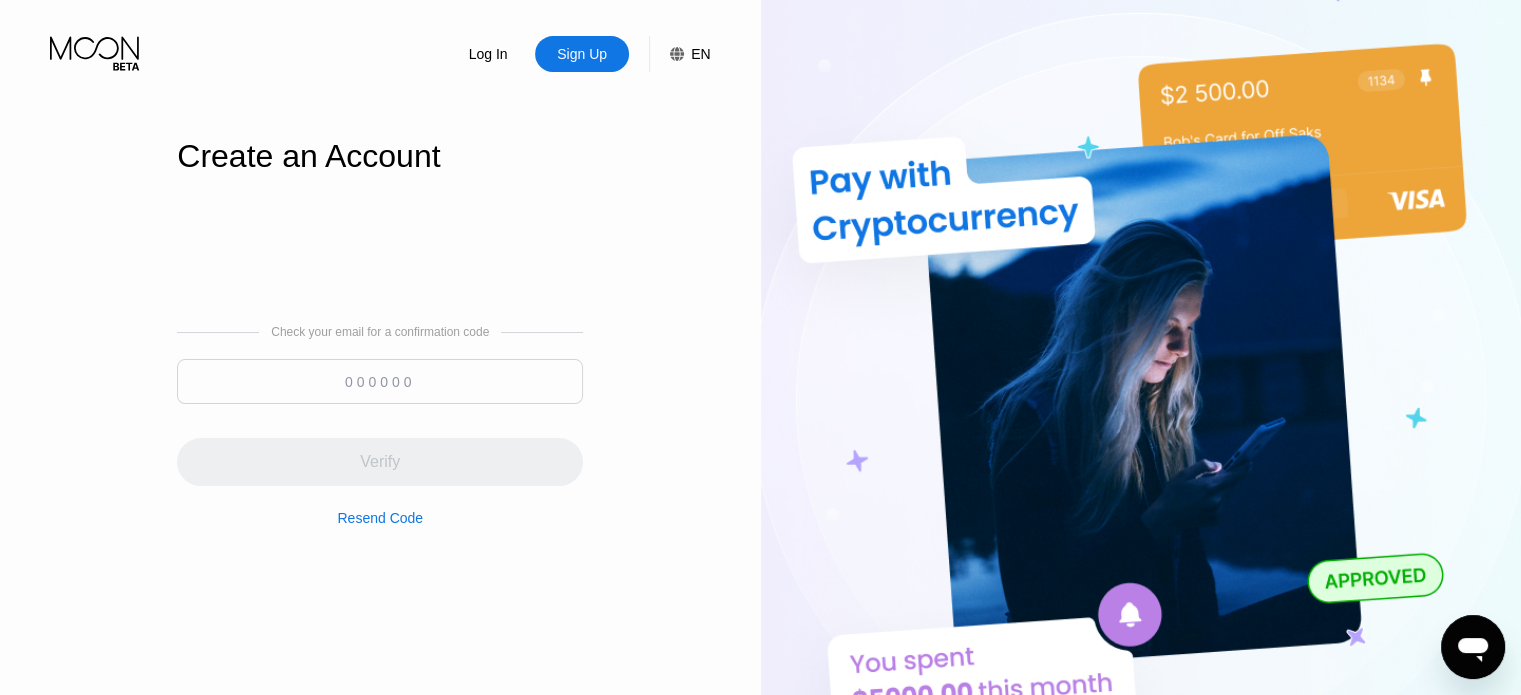 click on "Check your email for a confirmation code Verify Resend Code" at bounding box center [380, 425] 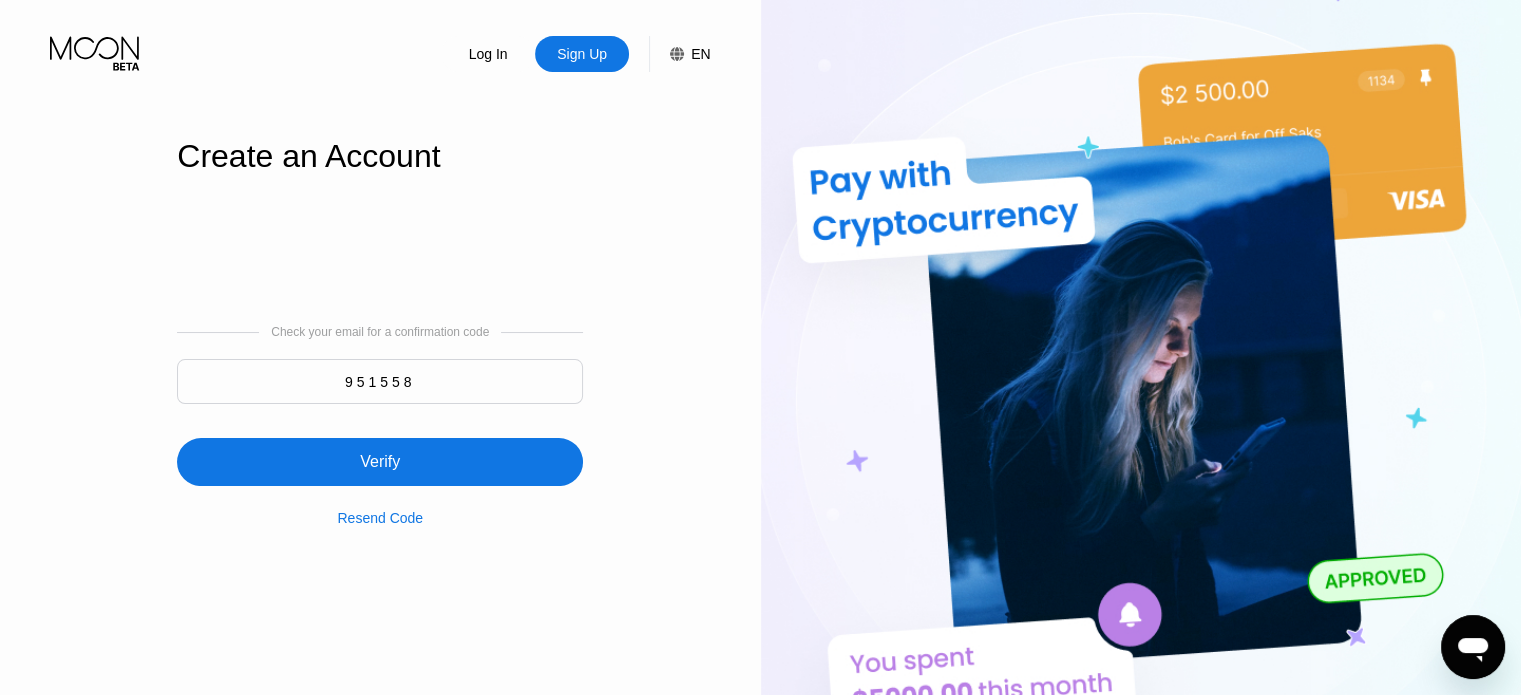 type on "951558" 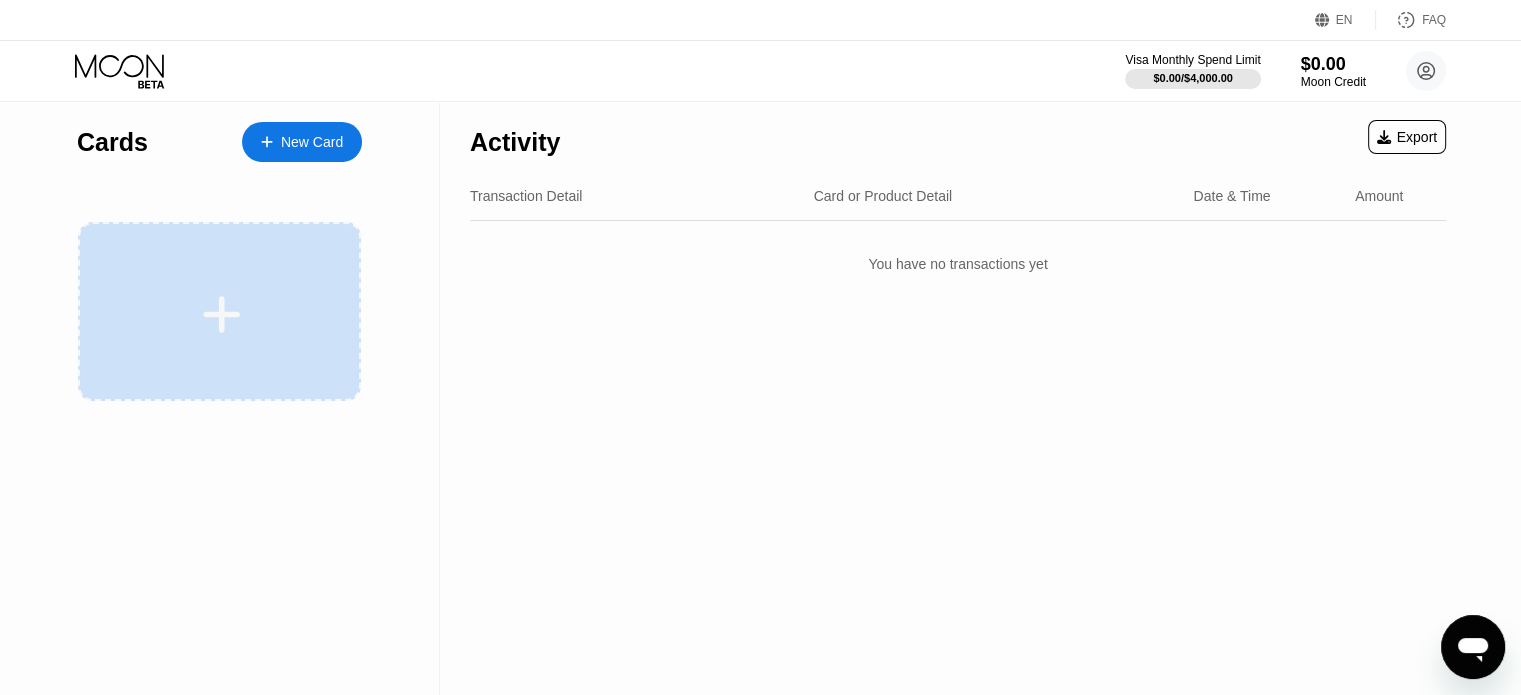 click at bounding box center (222, 314) 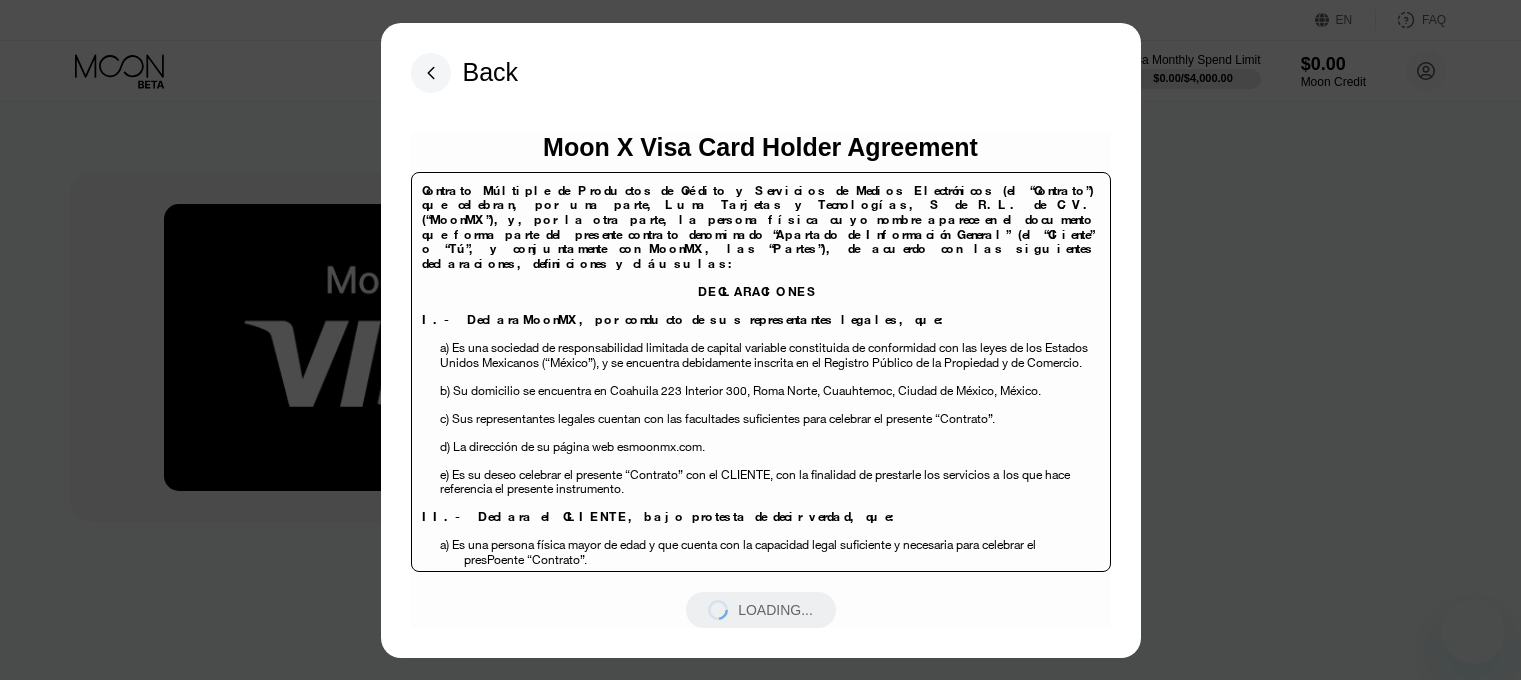 scroll, scrollTop: 0, scrollLeft: 0, axis: both 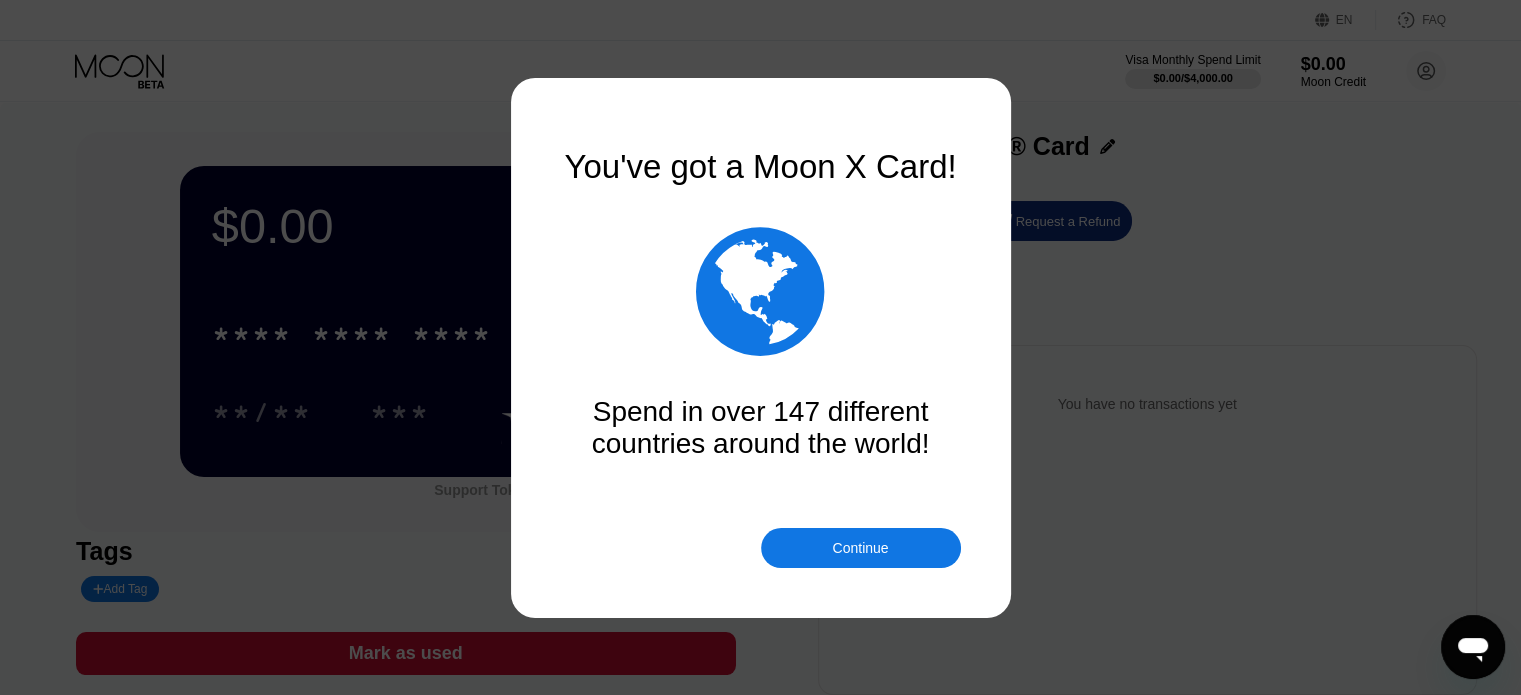 click on "Continue" at bounding box center (861, 548) 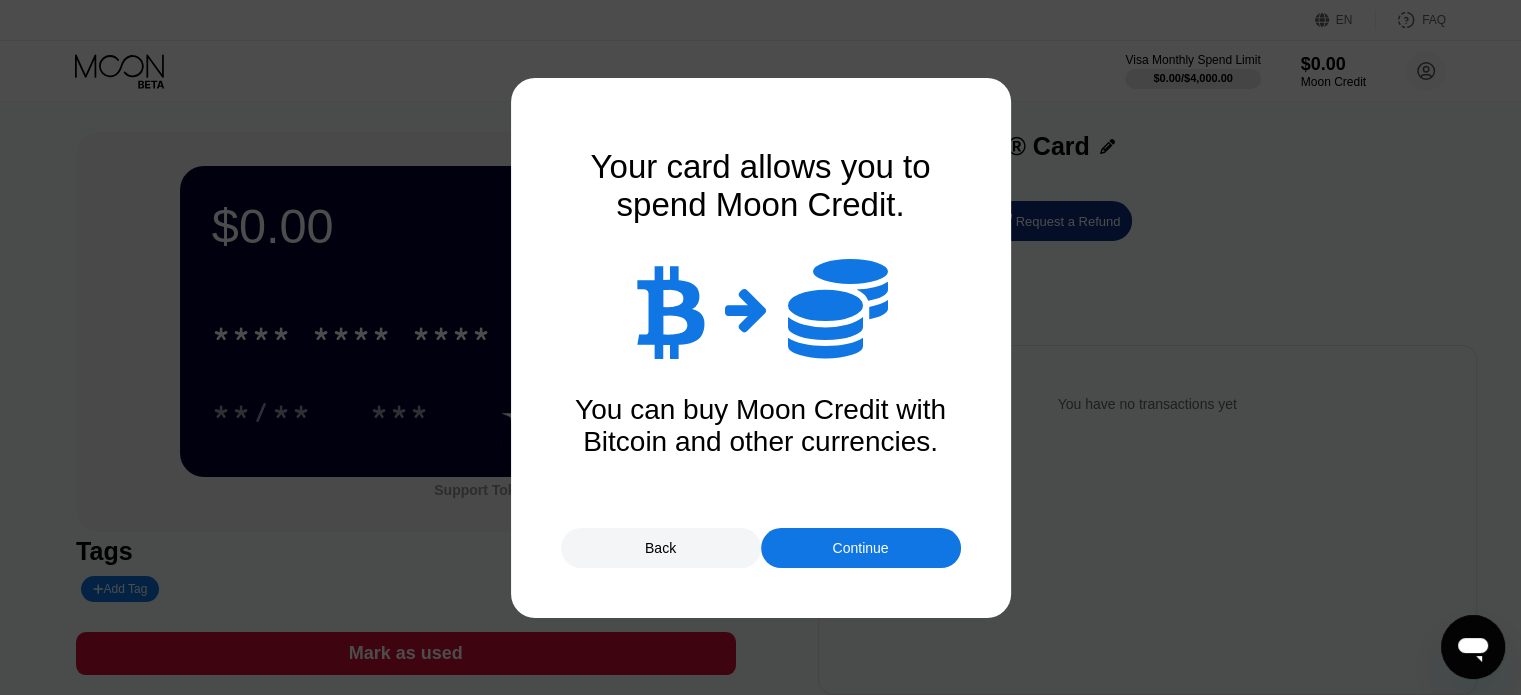 click on "Your card allows you to spend Moon Credit.    You can buy Moon Credit with Bitcoin and other currencies." at bounding box center (761, 348) 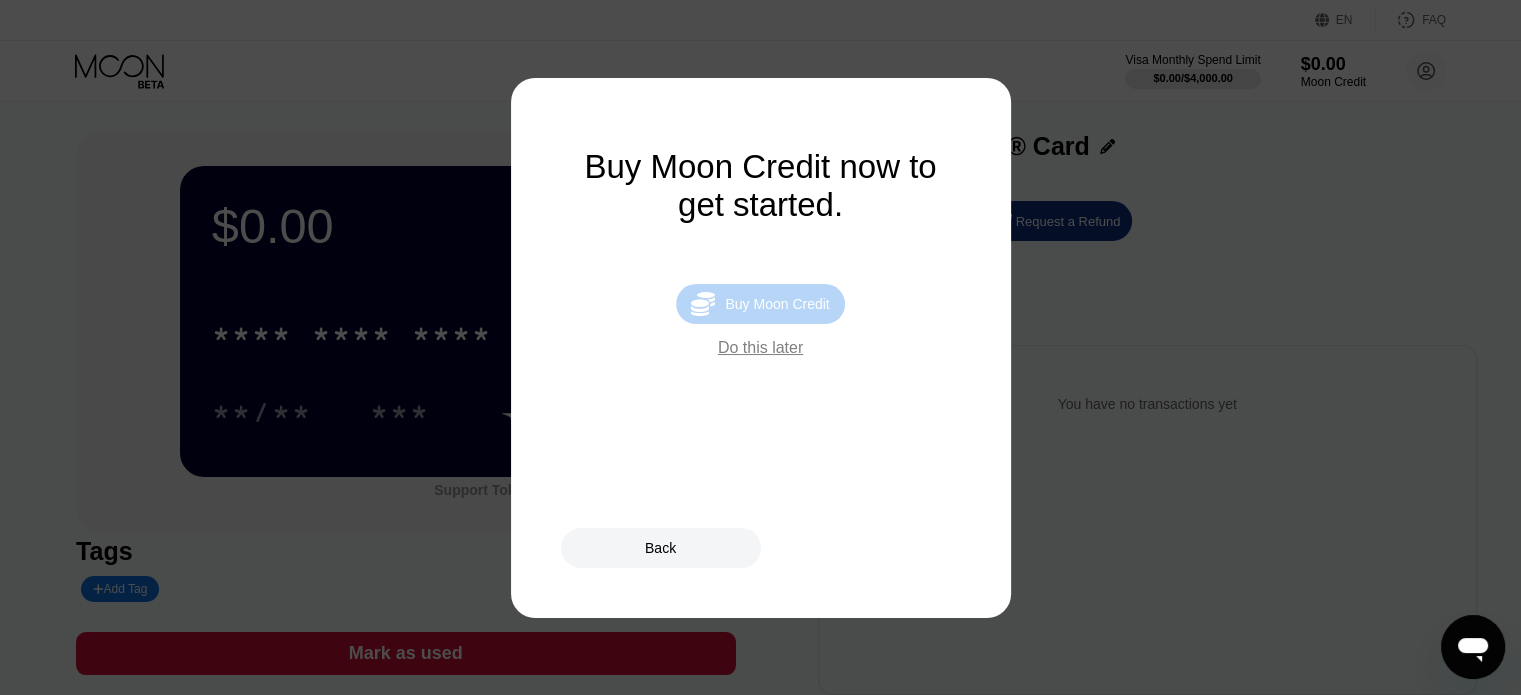 click on "Buy Moon Credit" at bounding box center (777, 304) 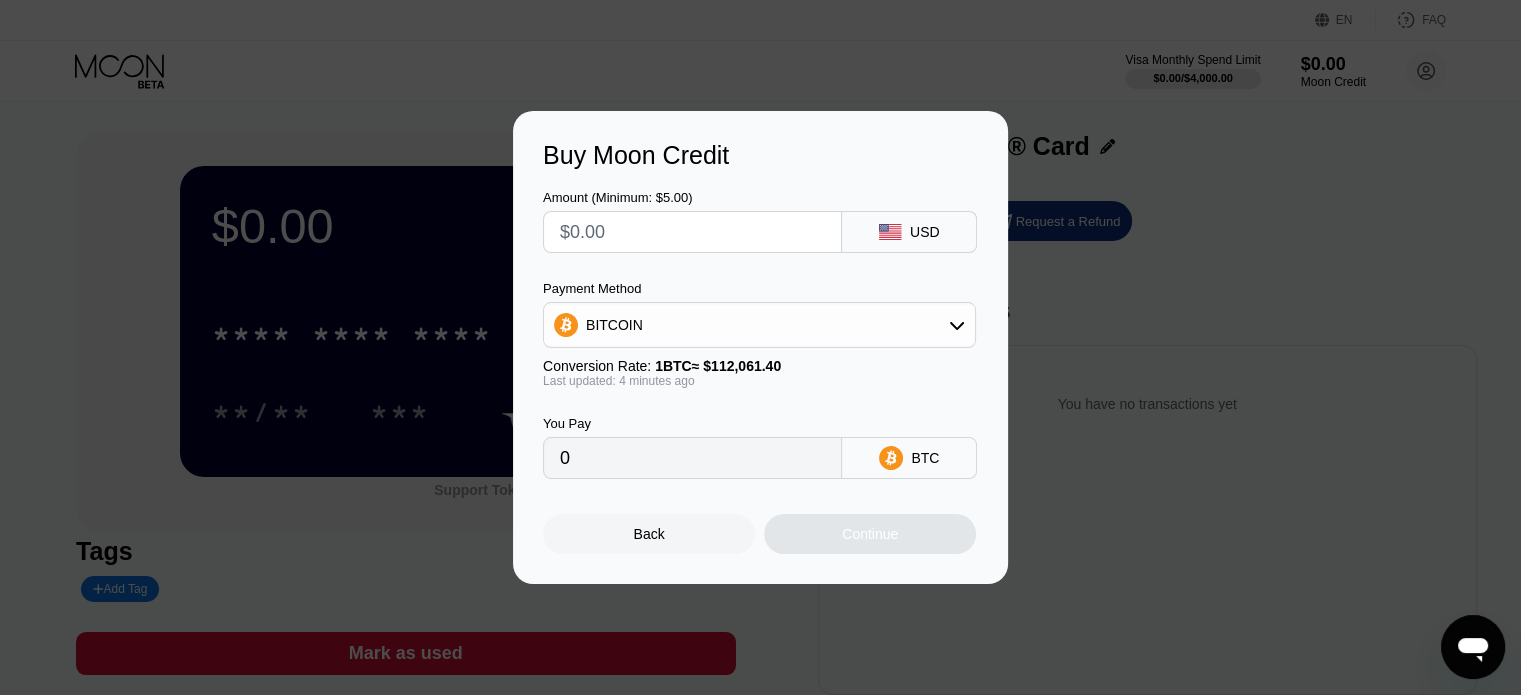 click on "BITCOIN" at bounding box center [759, 325] 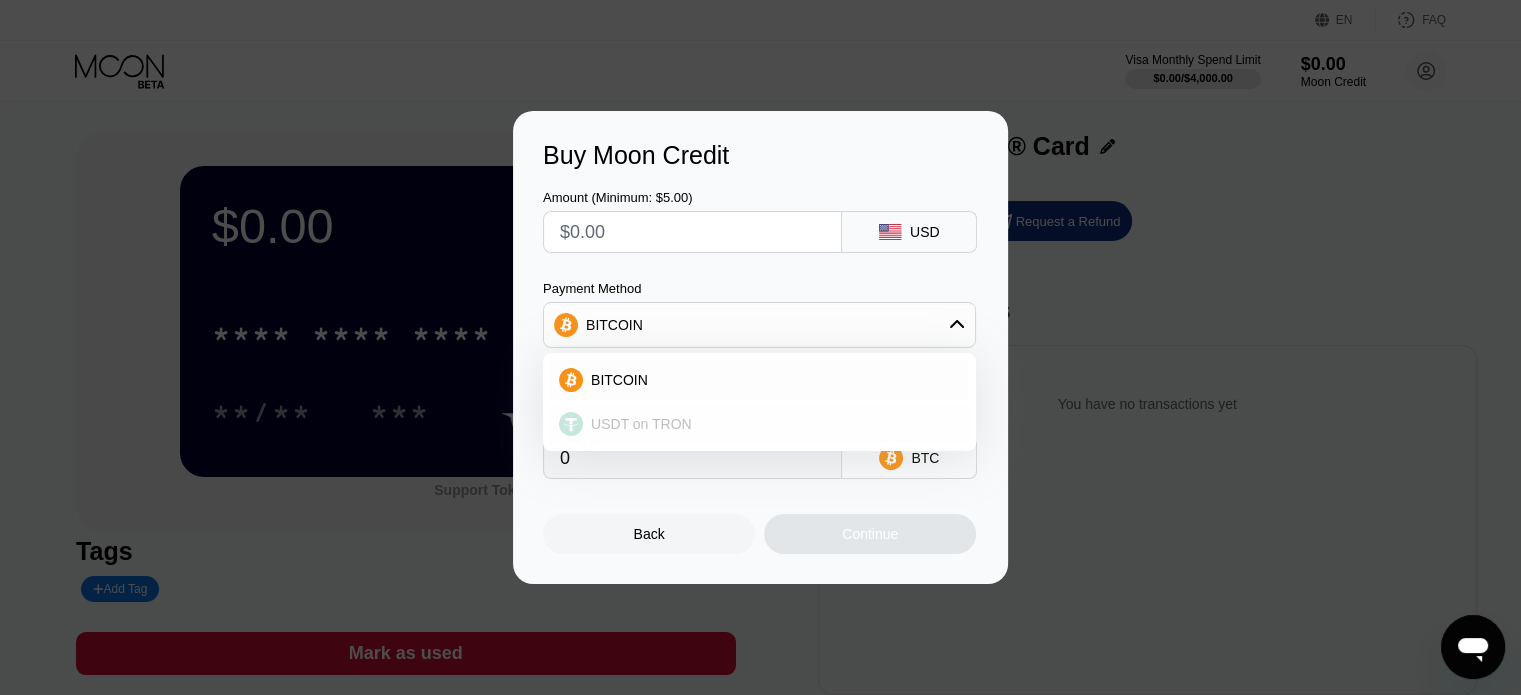click on "USDT on TRON" at bounding box center (759, 424) 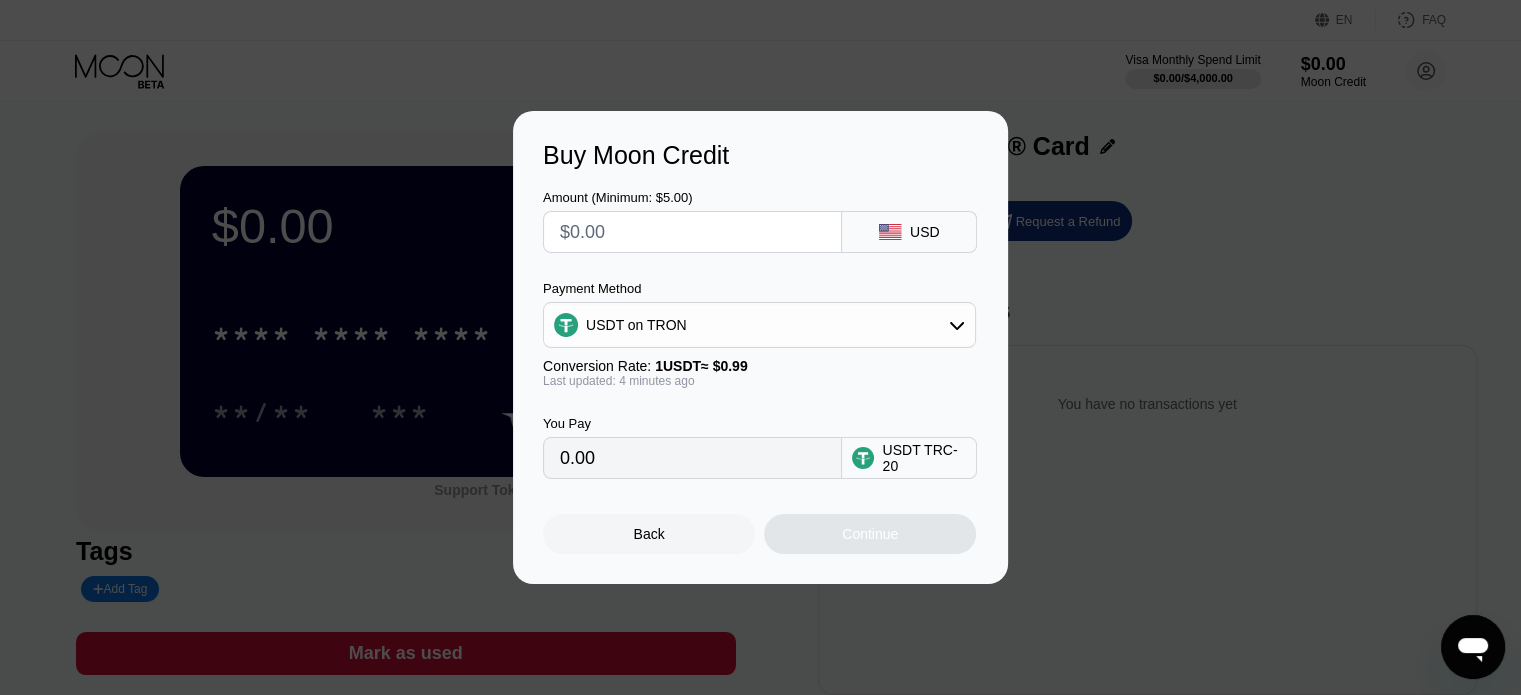 click at bounding box center [692, 232] 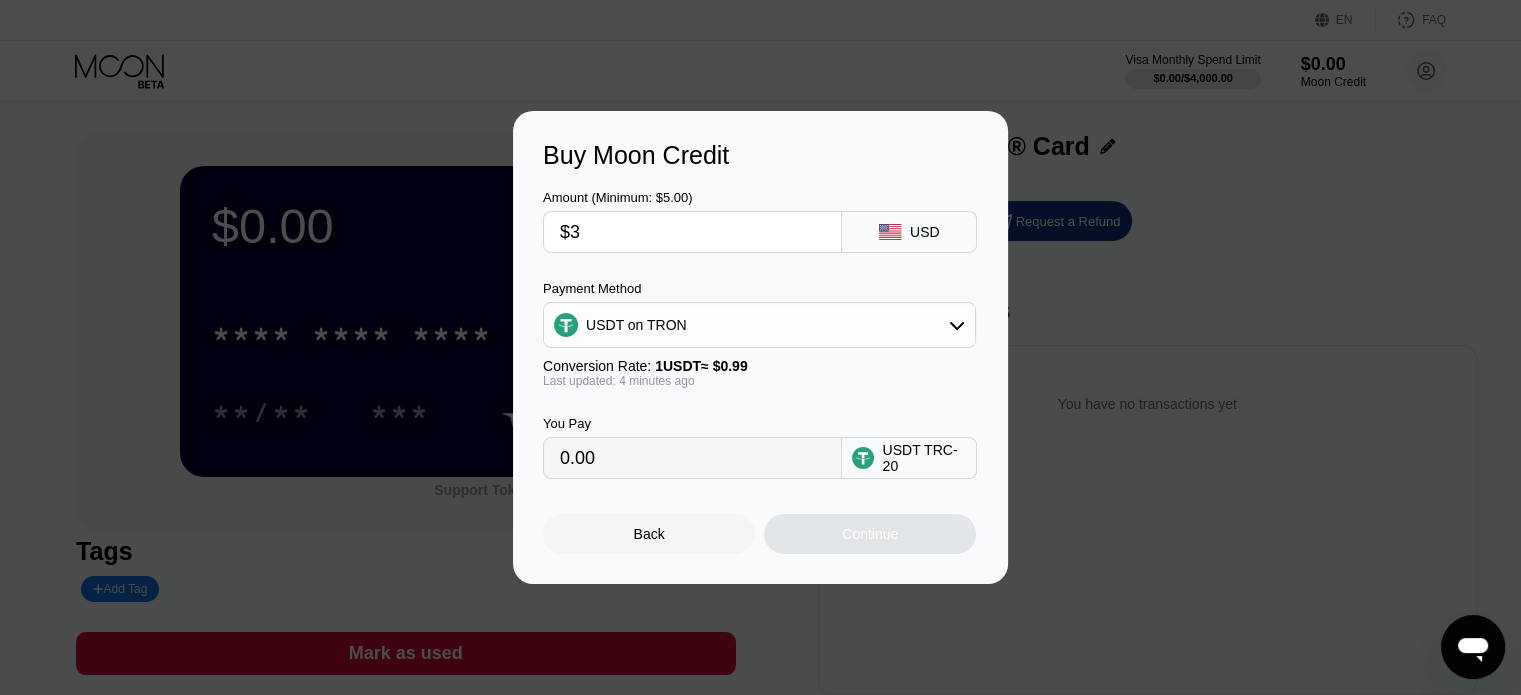 type on "3.03" 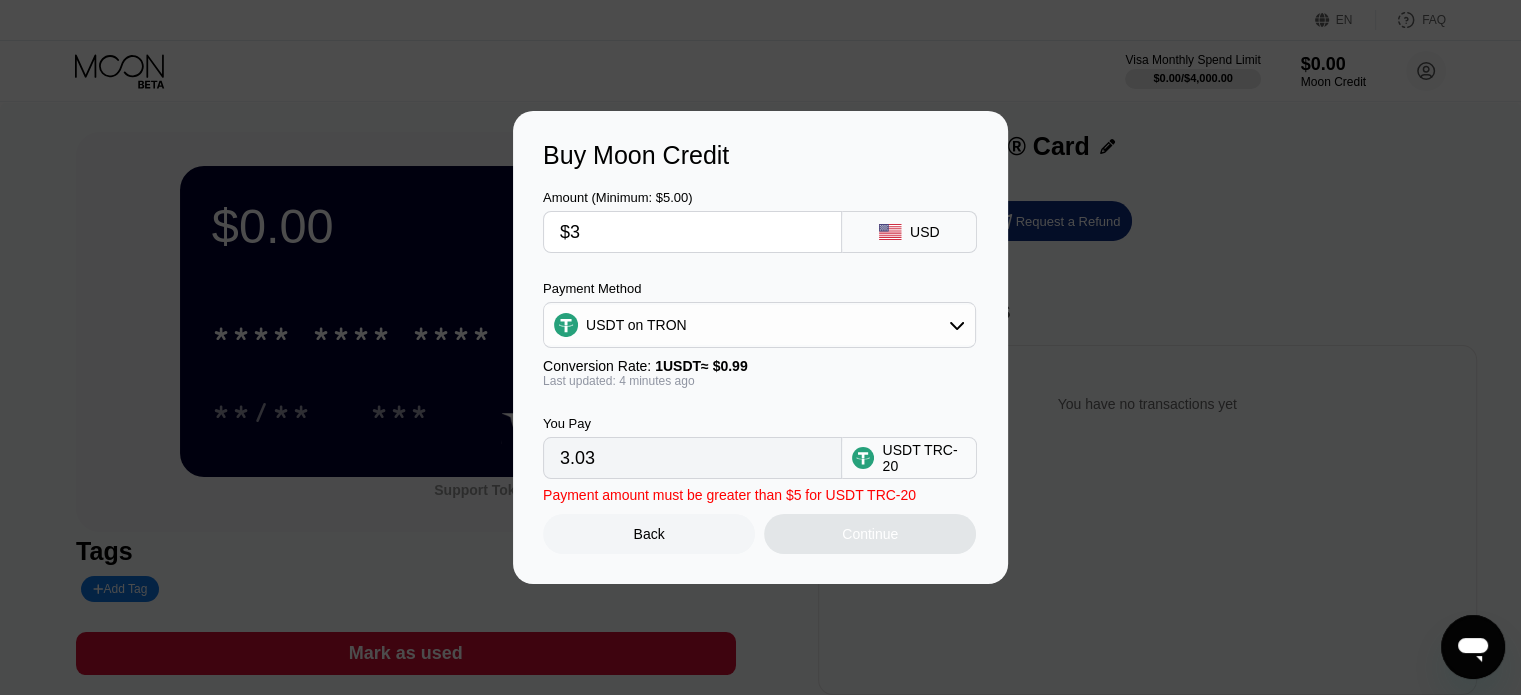 type on "$30" 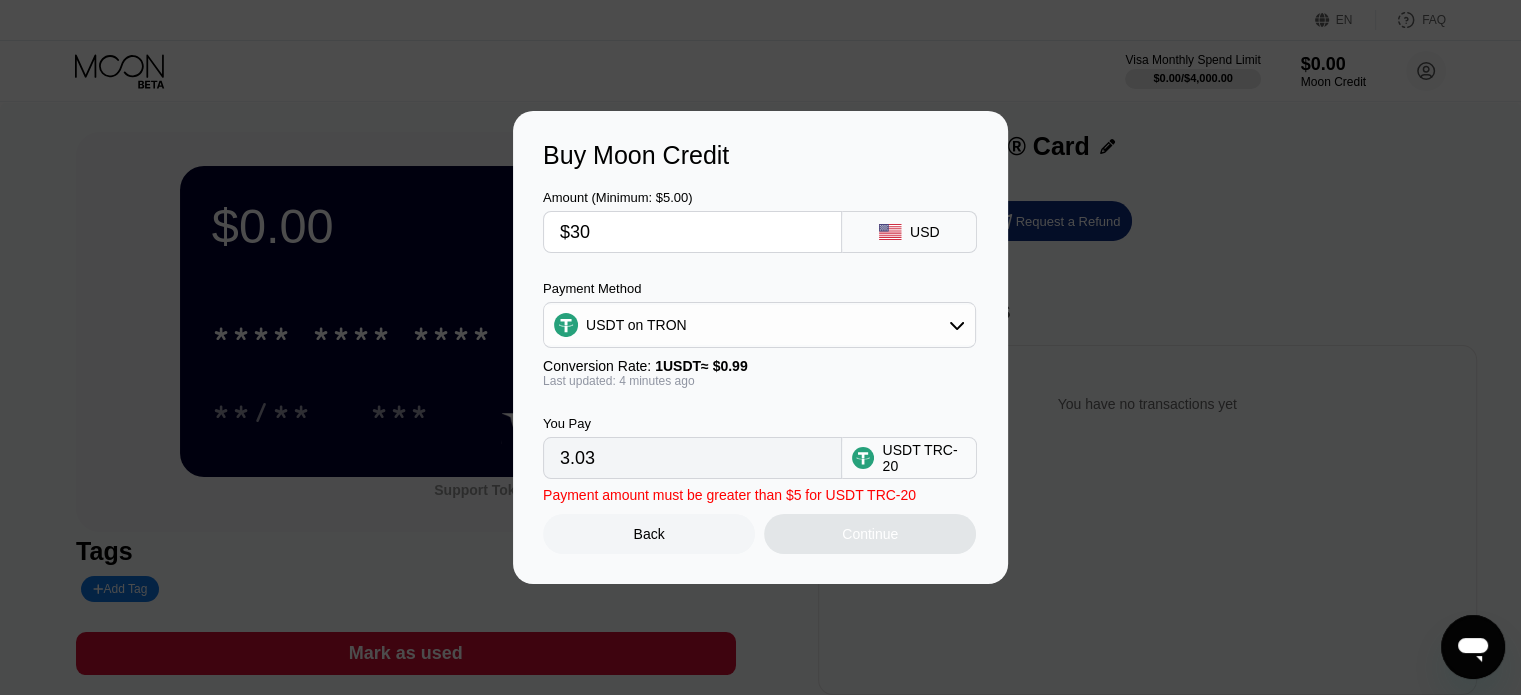 type on "30.30" 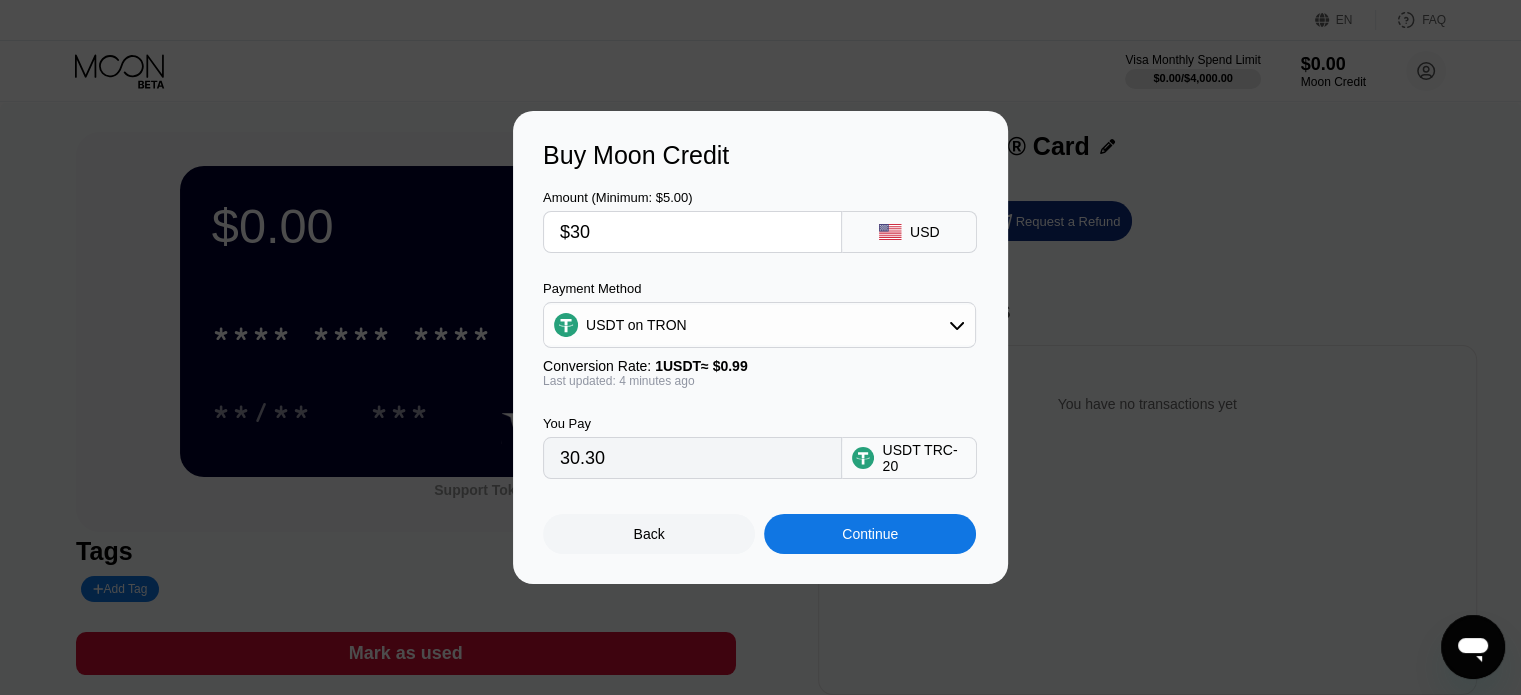 drag, startPoint x: 597, startPoint y: 242, endPoint x: 584, endPoint y: 245, distance: 13.341664 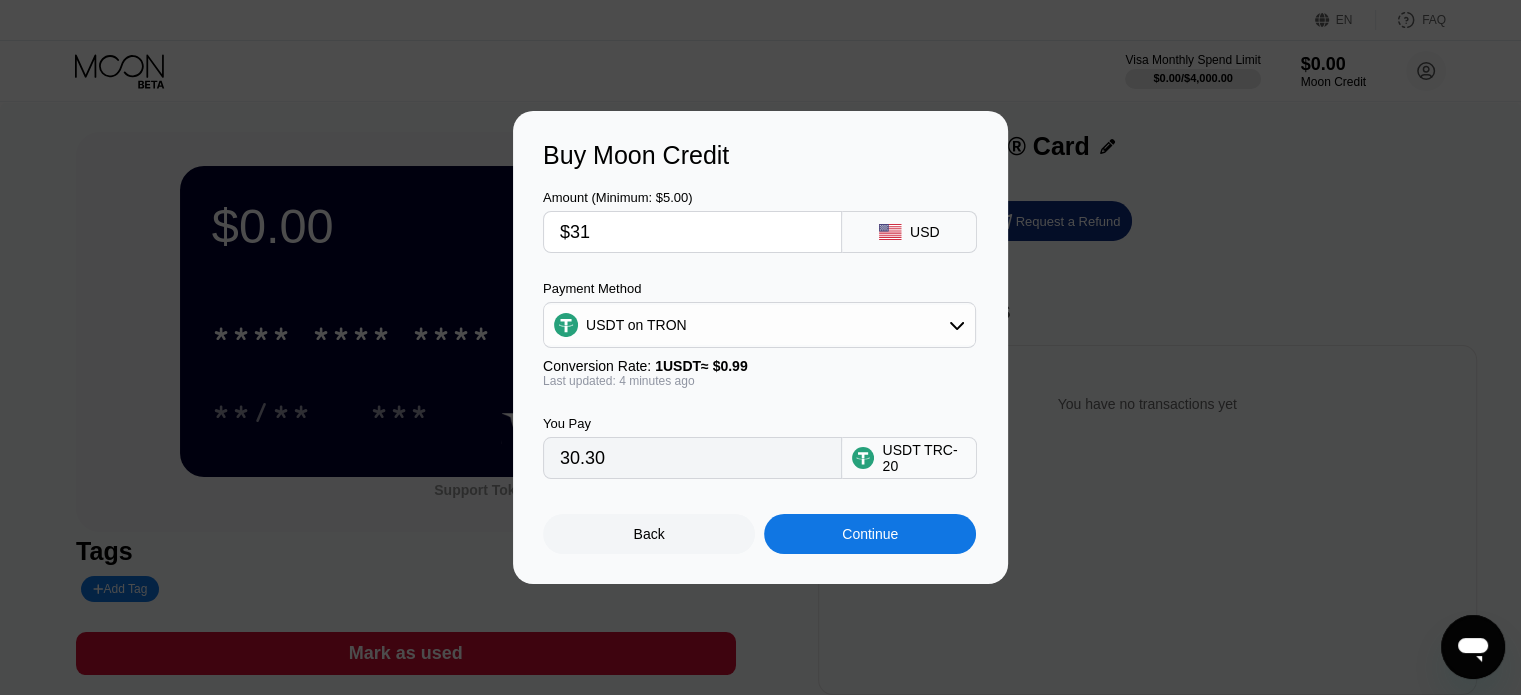 type on "31.31" 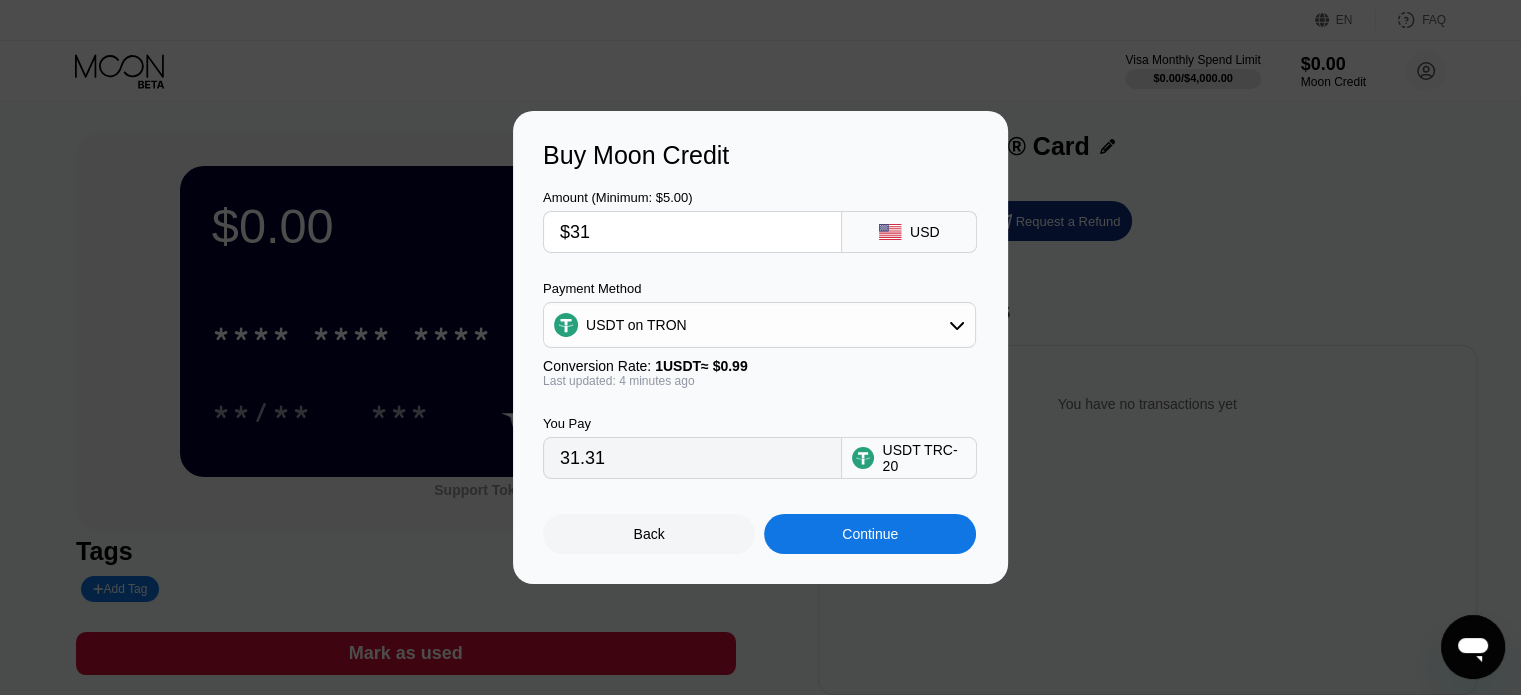 type on "$31" 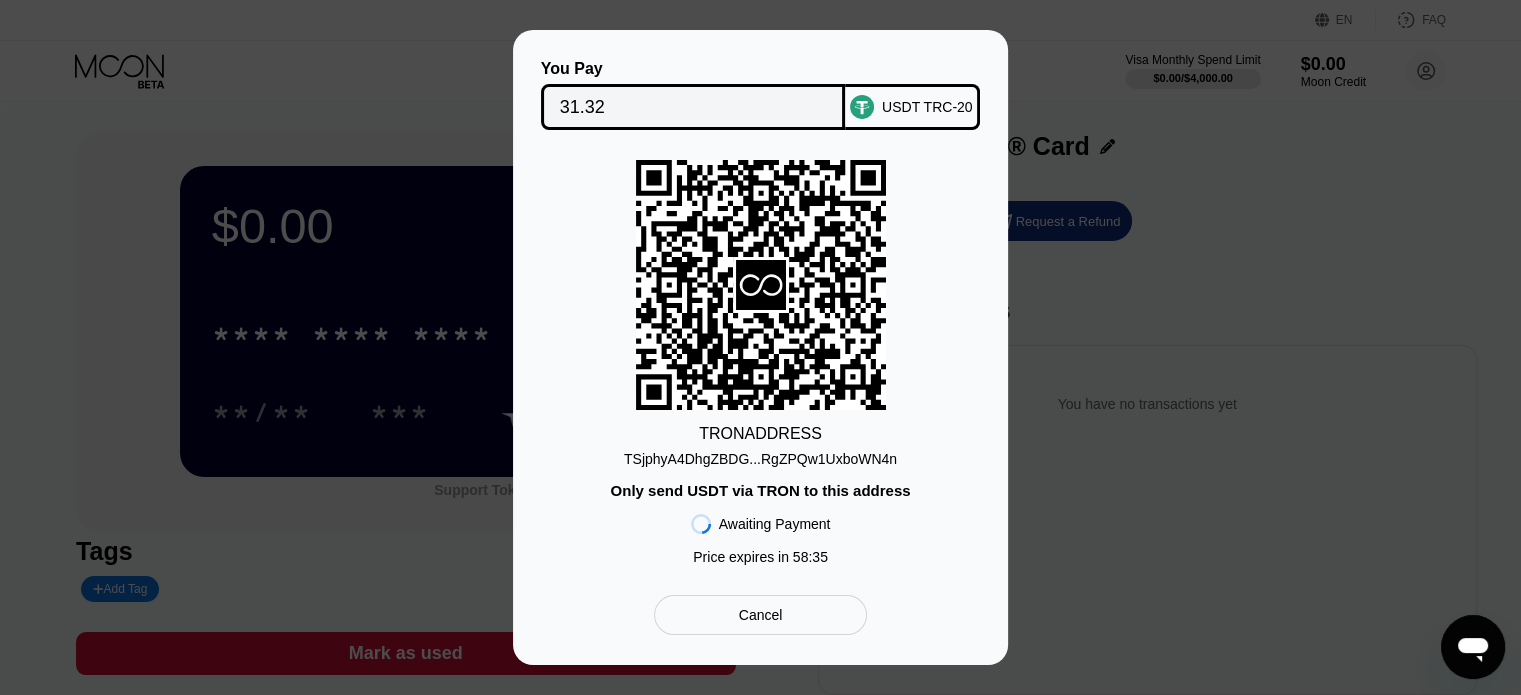 click on "TSjphyA4DhgZBDG...RgZPQw1UxboWN4n" at bounding box center (760, 459) 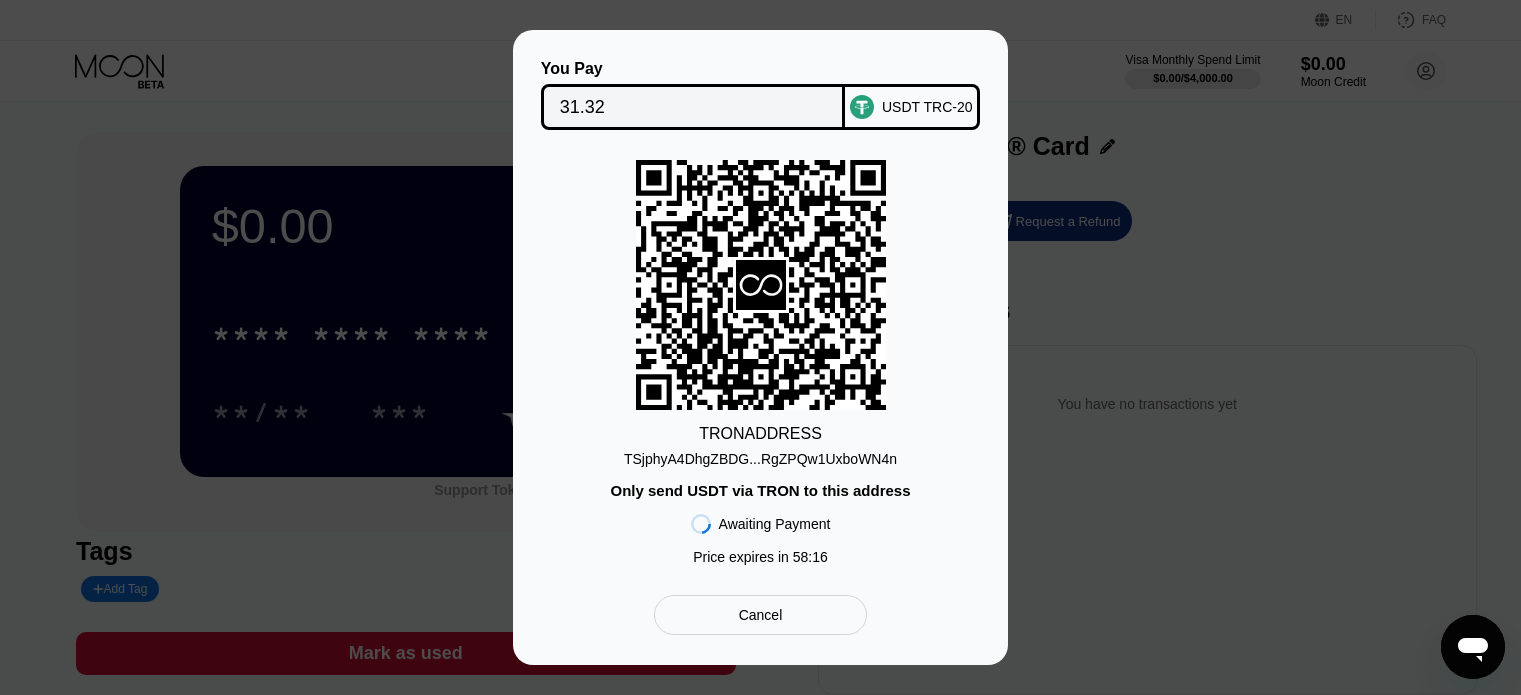 scroll, scrollTop: 0, scrollLeft: 0, axis: both 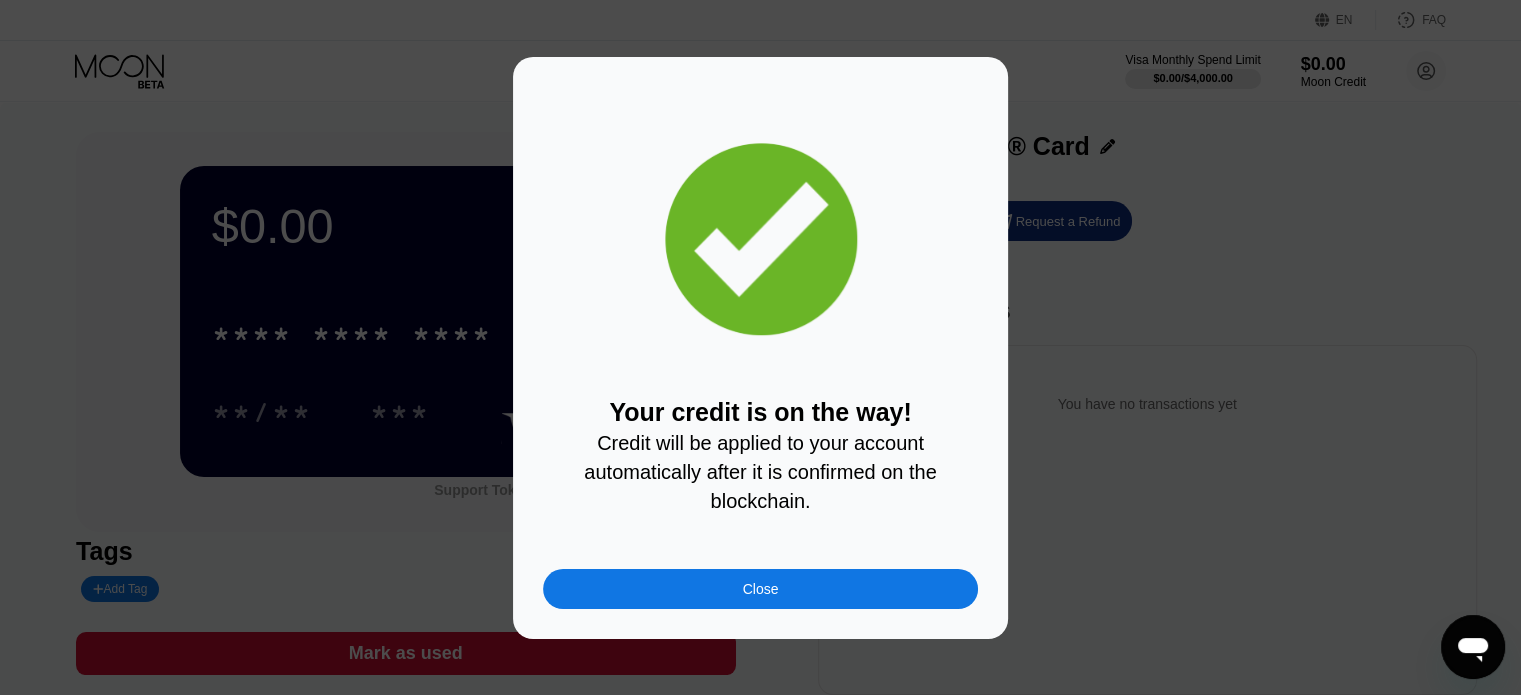 click on "Close" at bounding box center (761, 589) 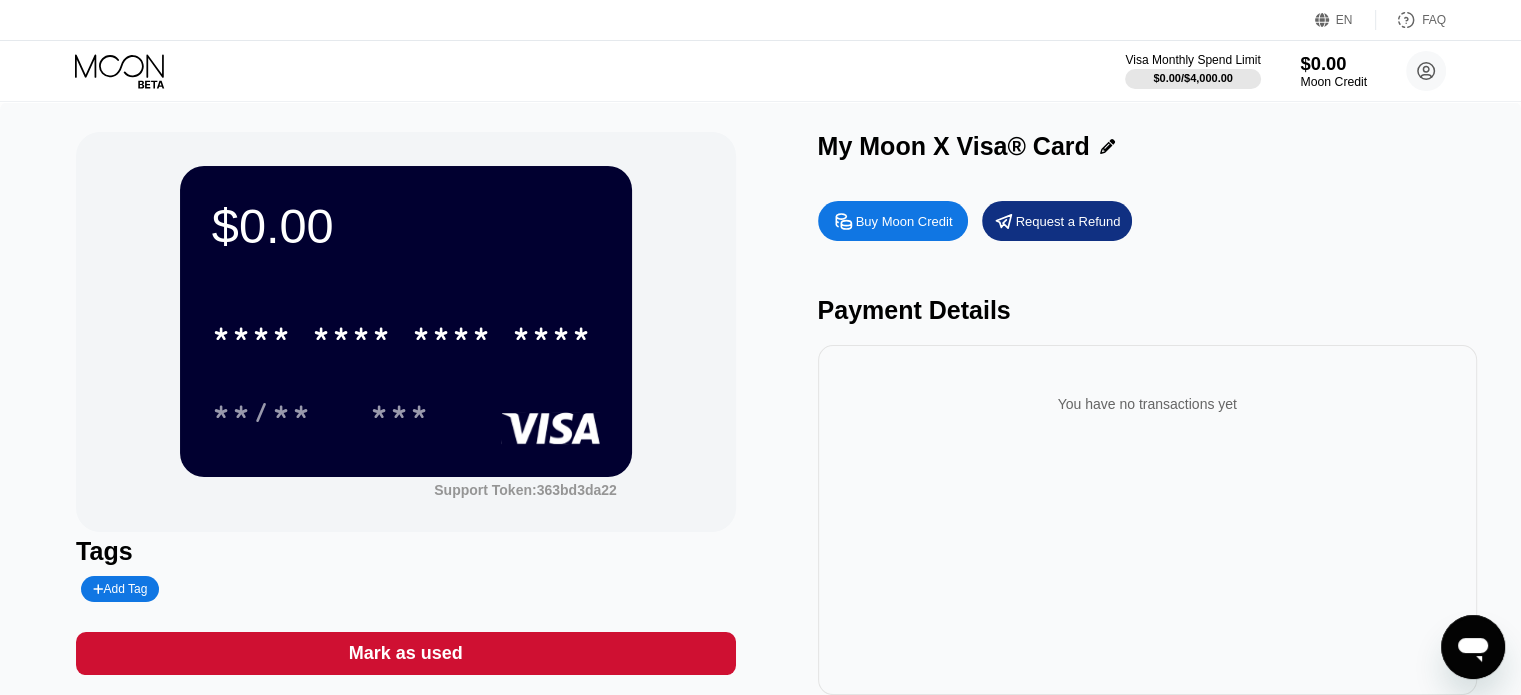 click on "$0.00" at bounding box center [1333, 63] 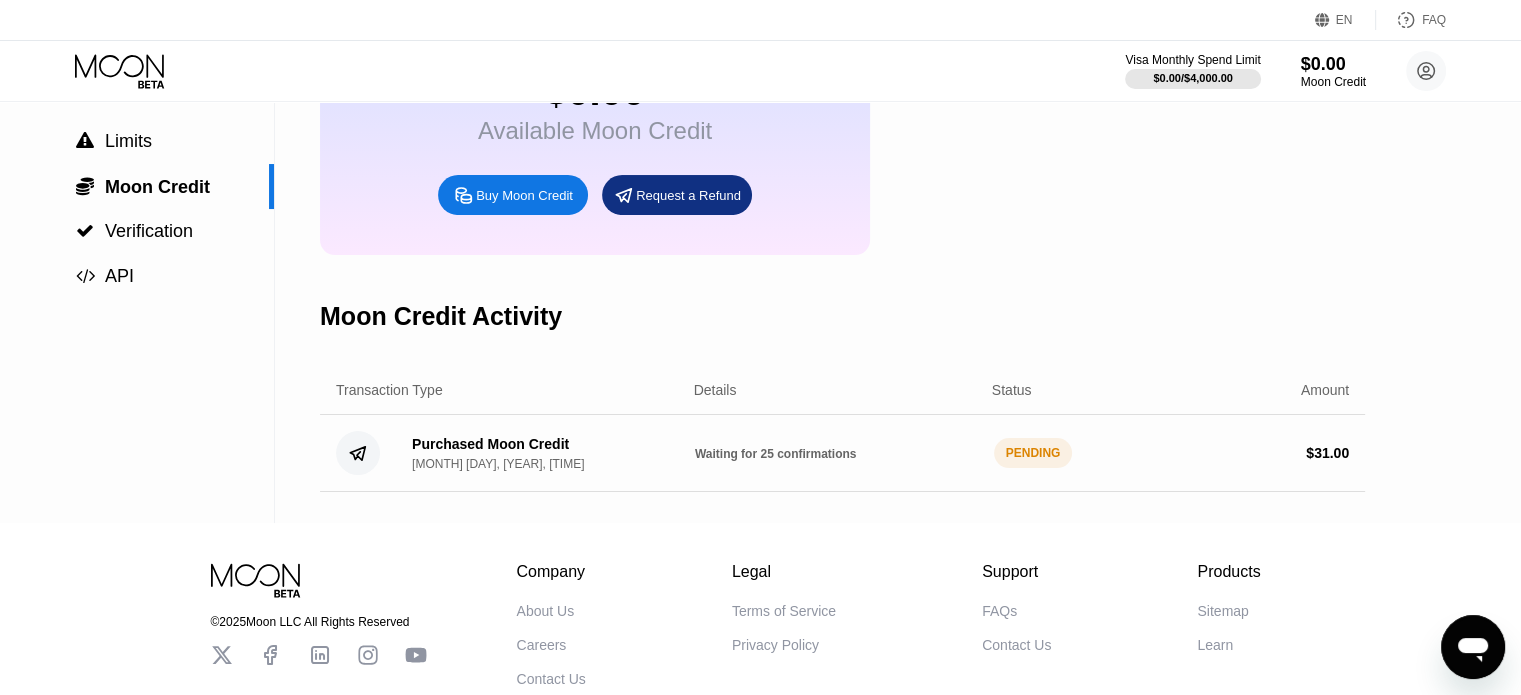 scroll, scrollTop: 200, scrollLeft: 0, axis: vertical 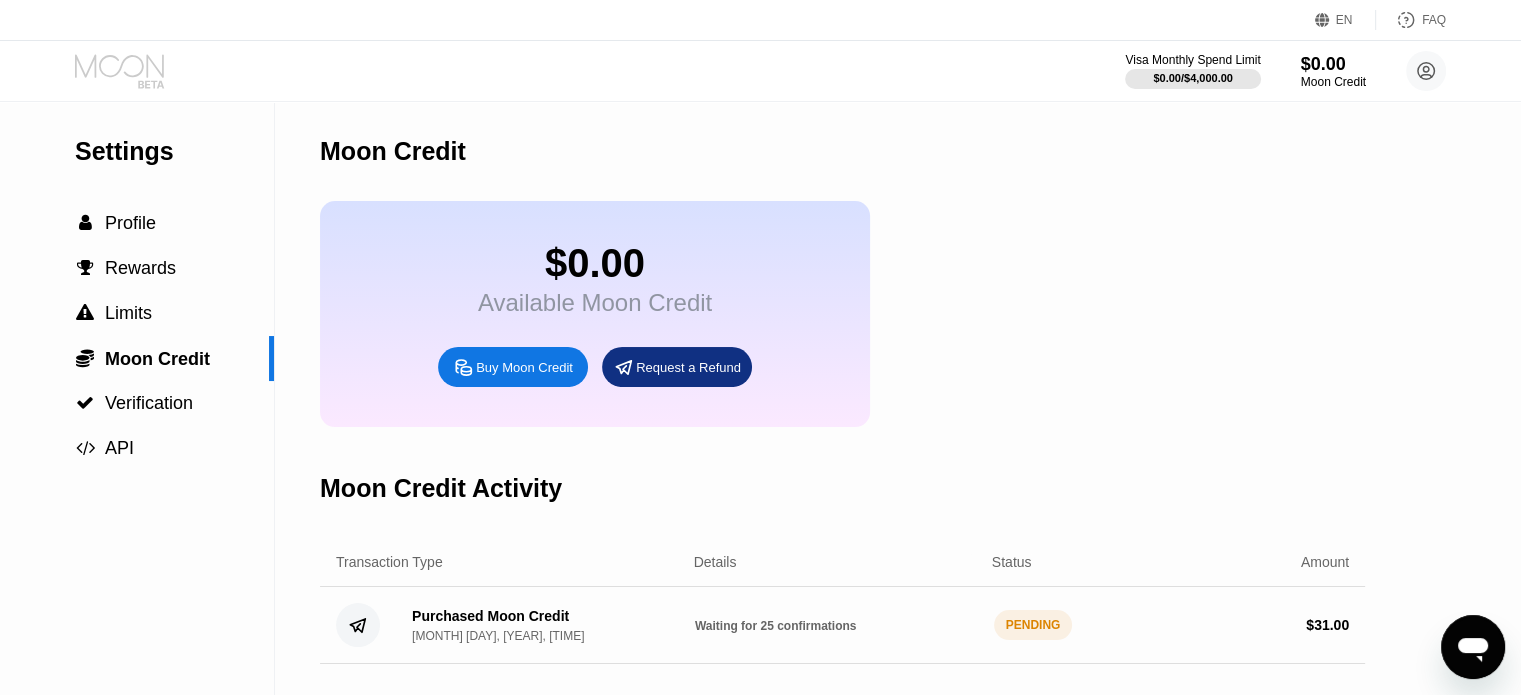 click 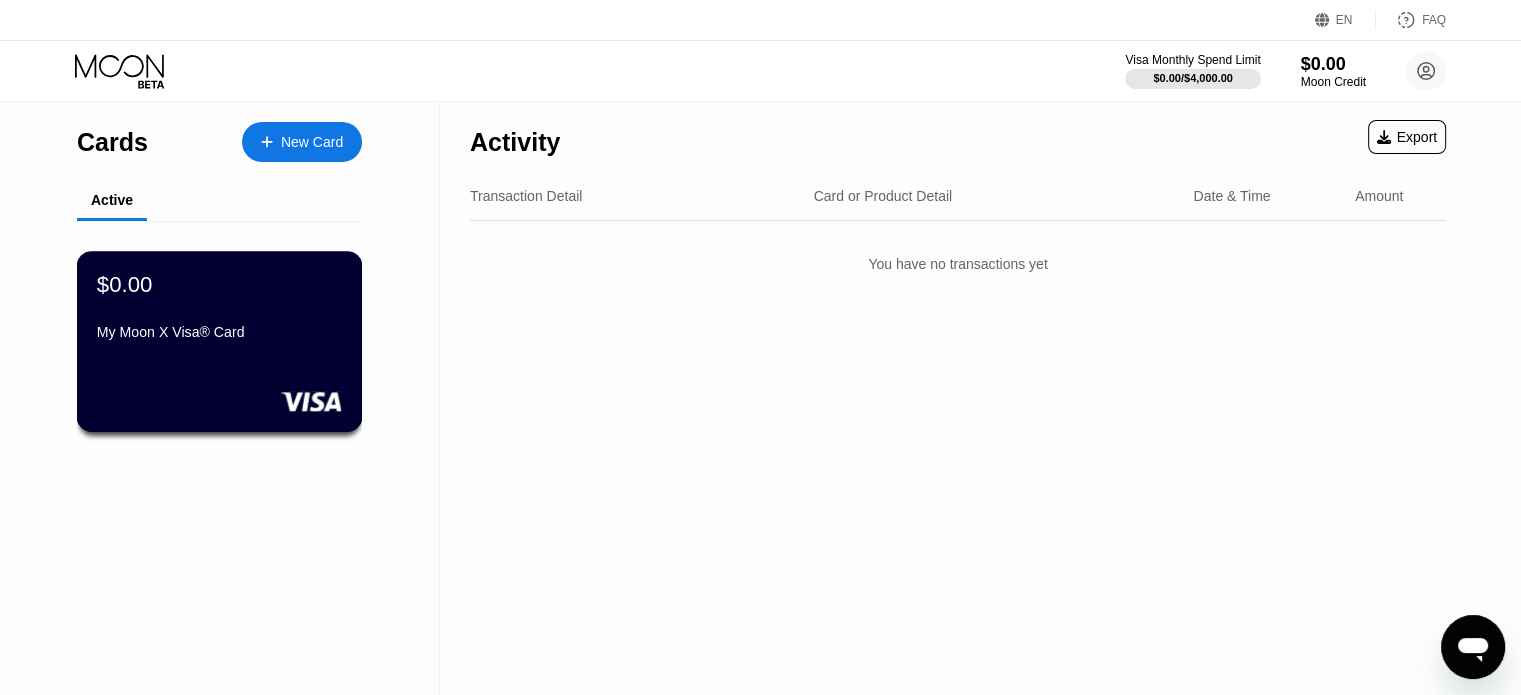 click on "$0.00" at bounding box center (219, 284) 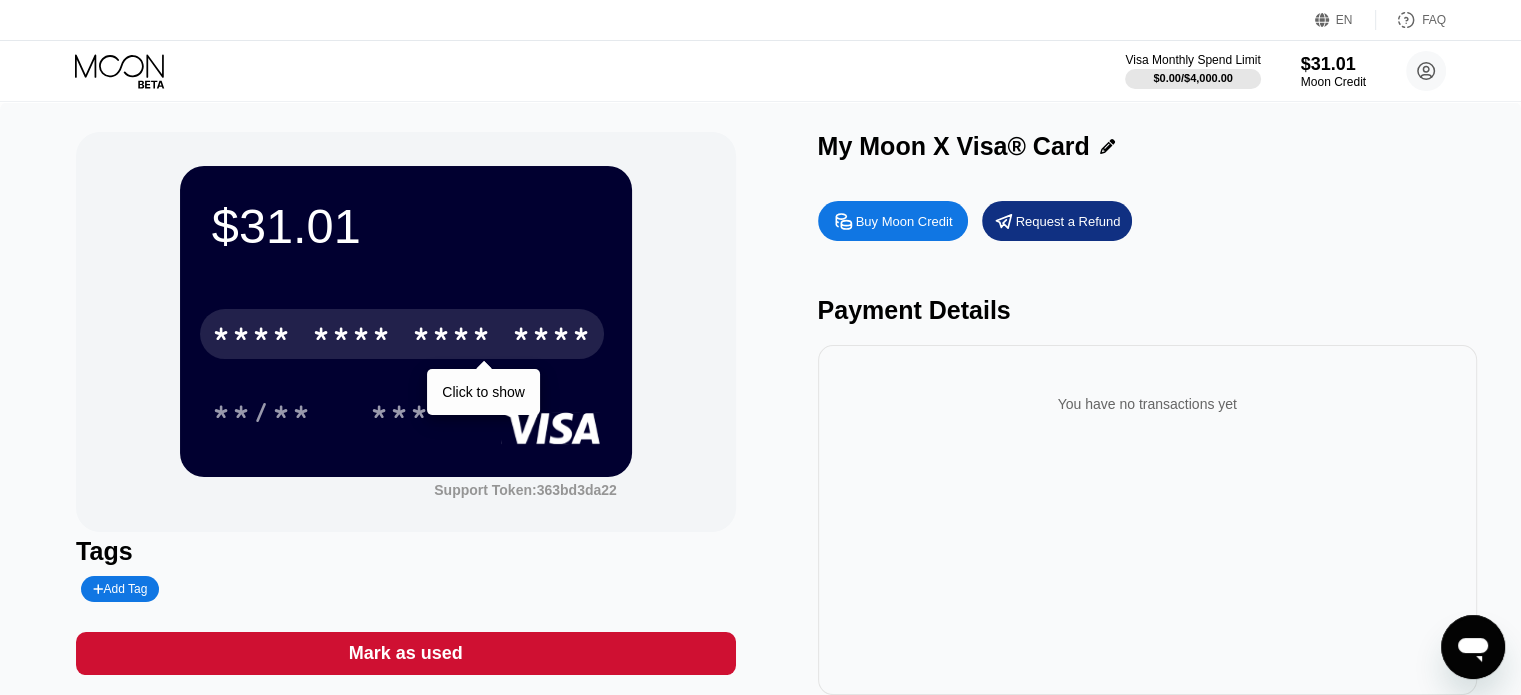 click on "****" at bounding box center [552, 337] 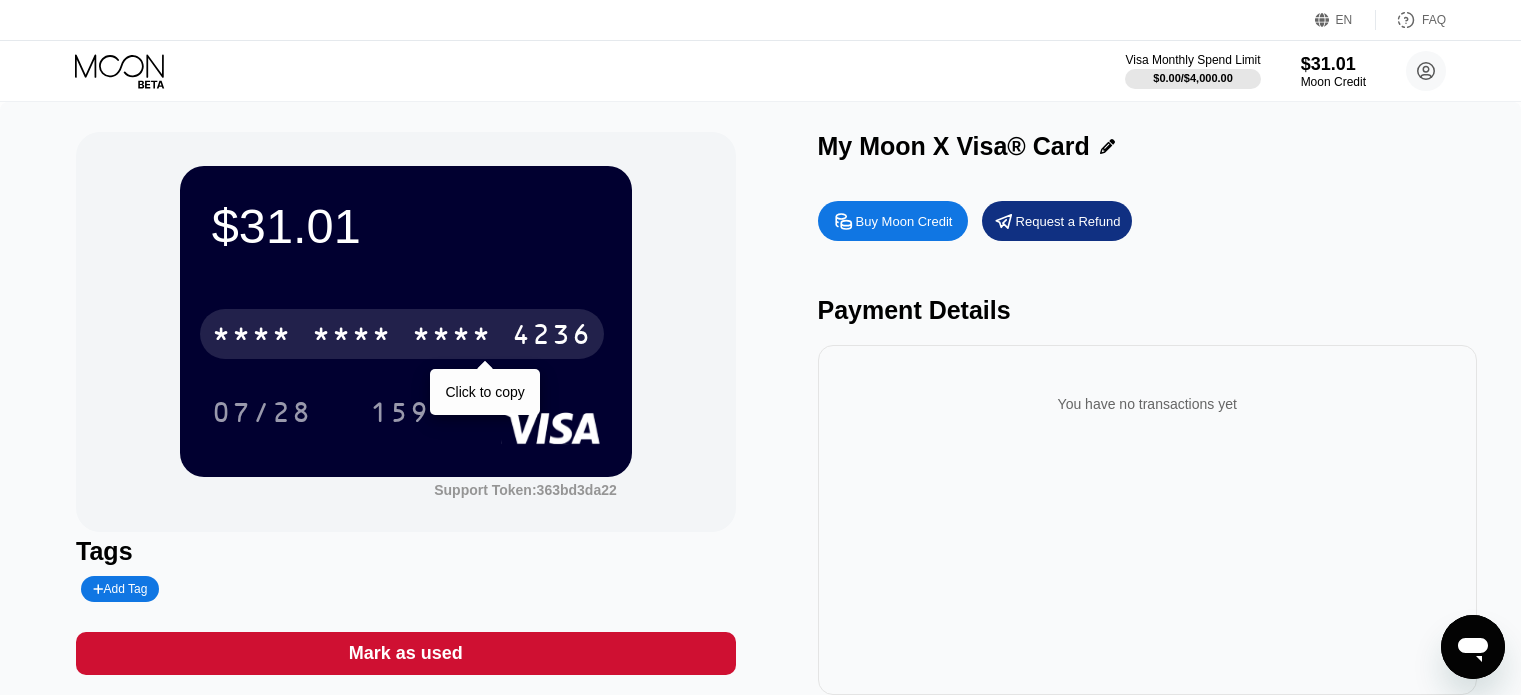 scroll, scrollTop: 0, scrollLeft: 0, axis: both 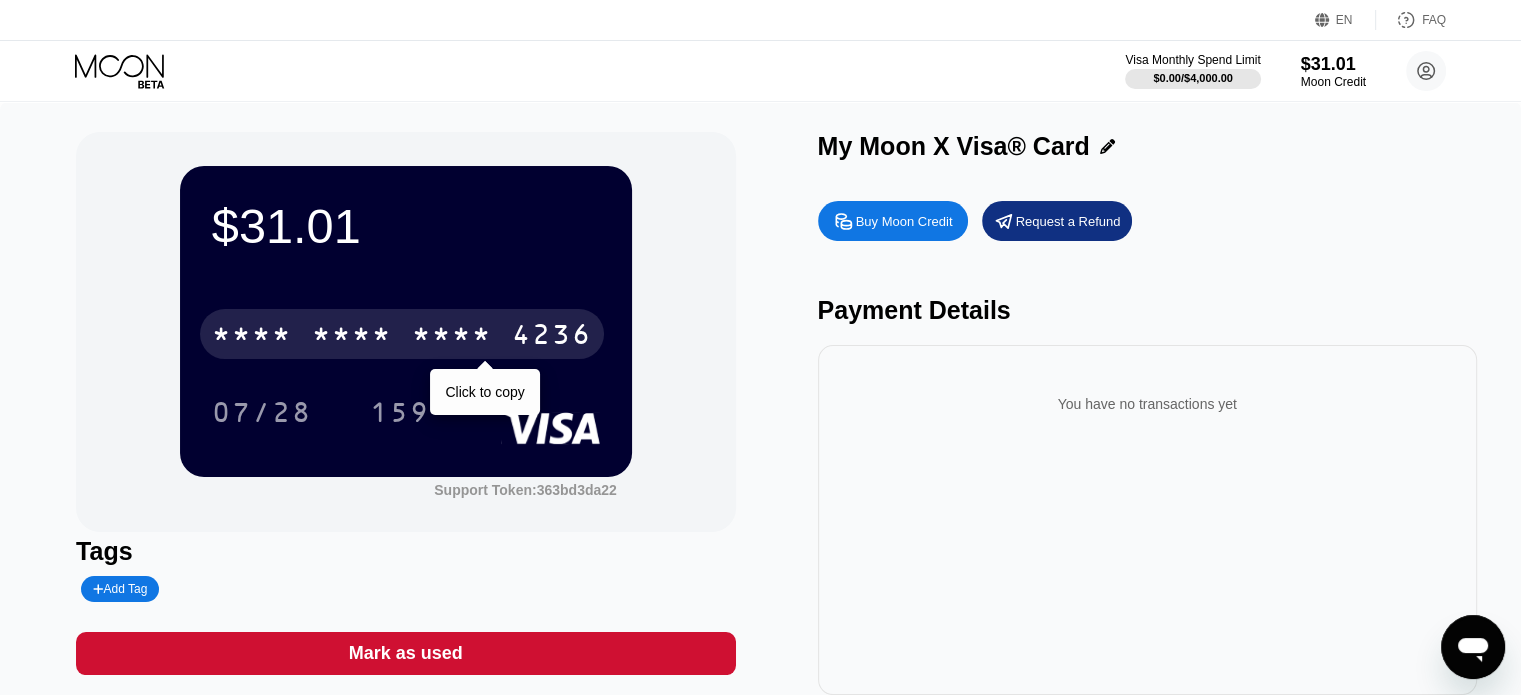 click on "* * * *" at bounding box center (452, 337) 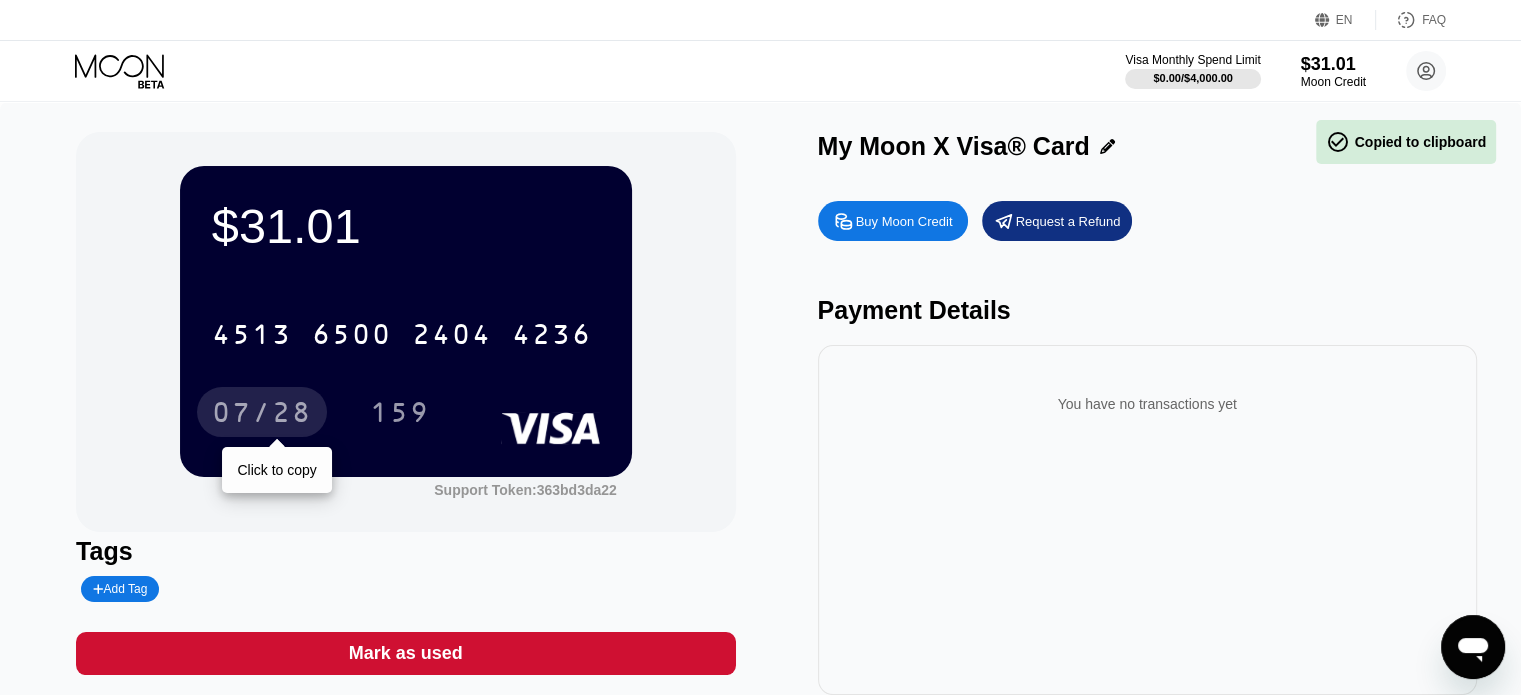 click on "07/28" at bounding box center (262, 415) 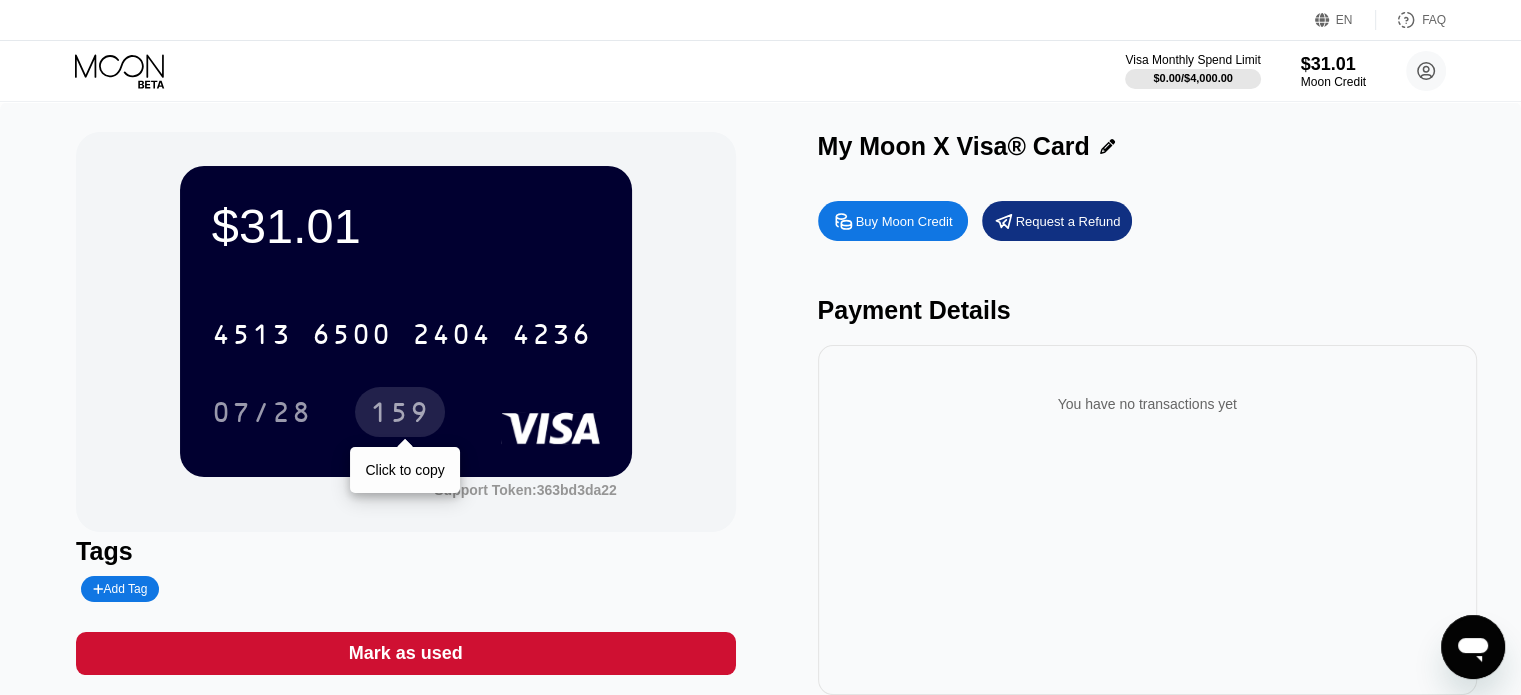 click on "159" at bounding box center (400, 415) 